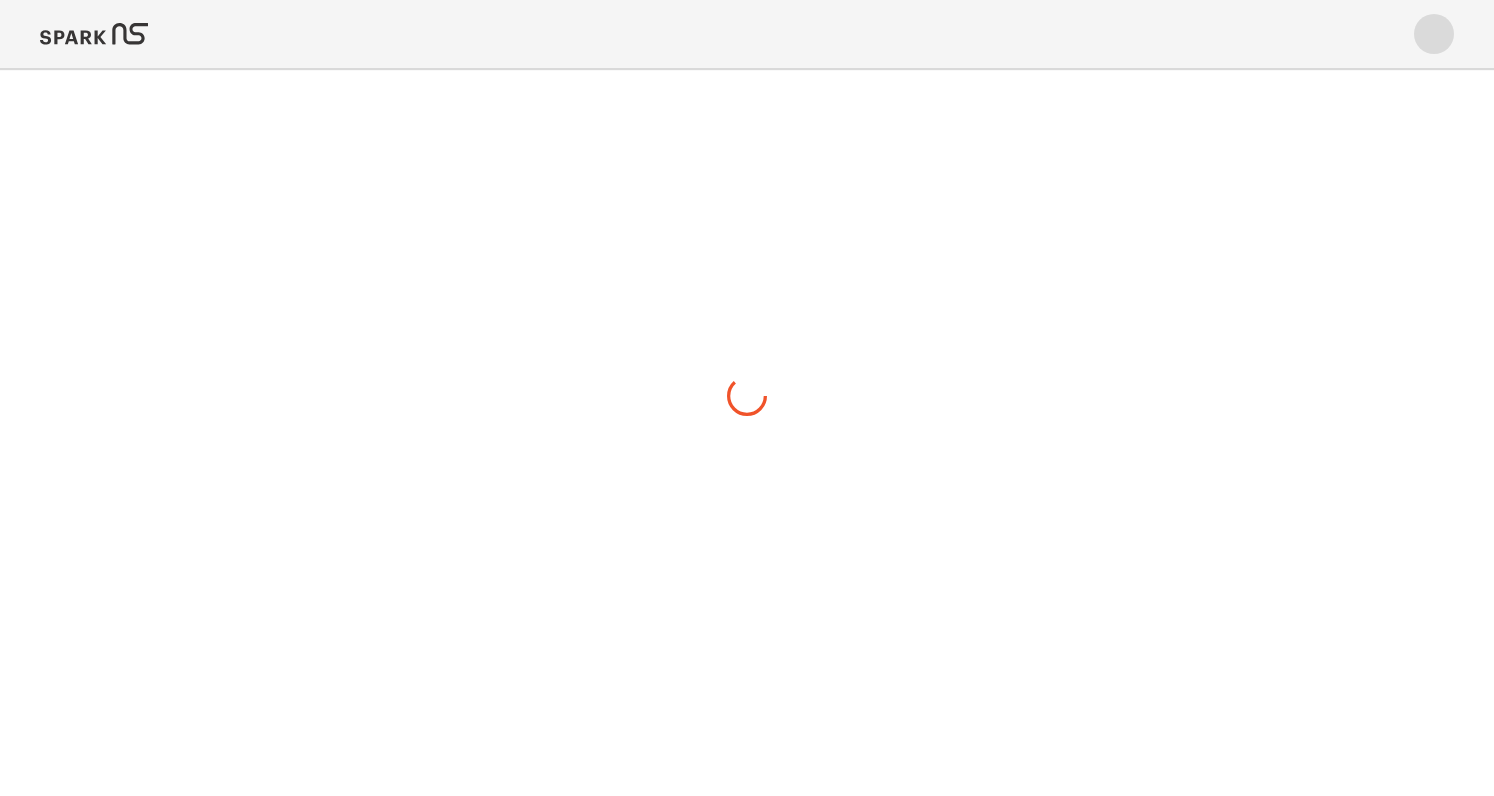 scroll, scrollTop: 0, scrollLeft: 0, axis: both 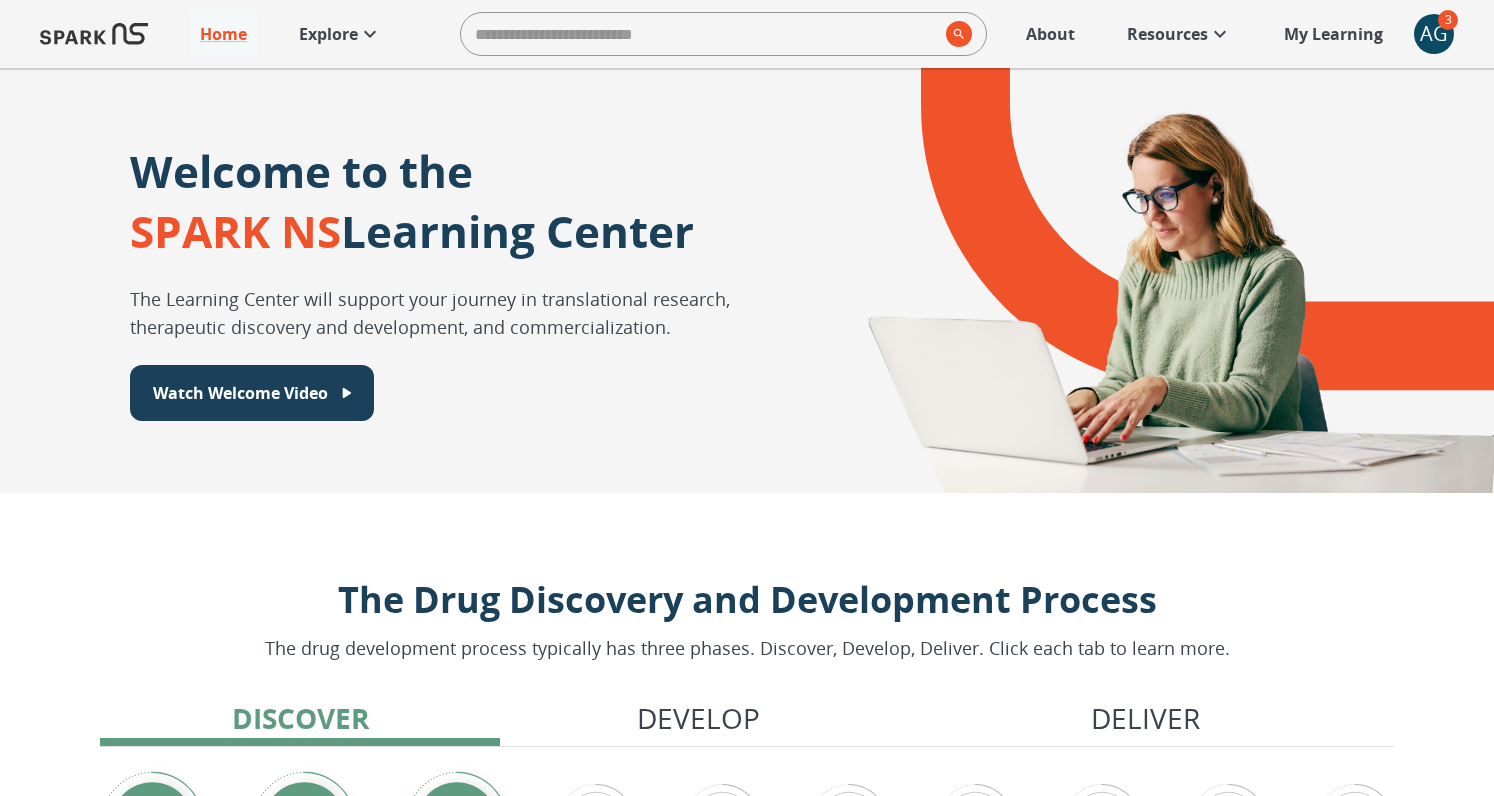 click on "Explore" at bounding box center [328, 34] 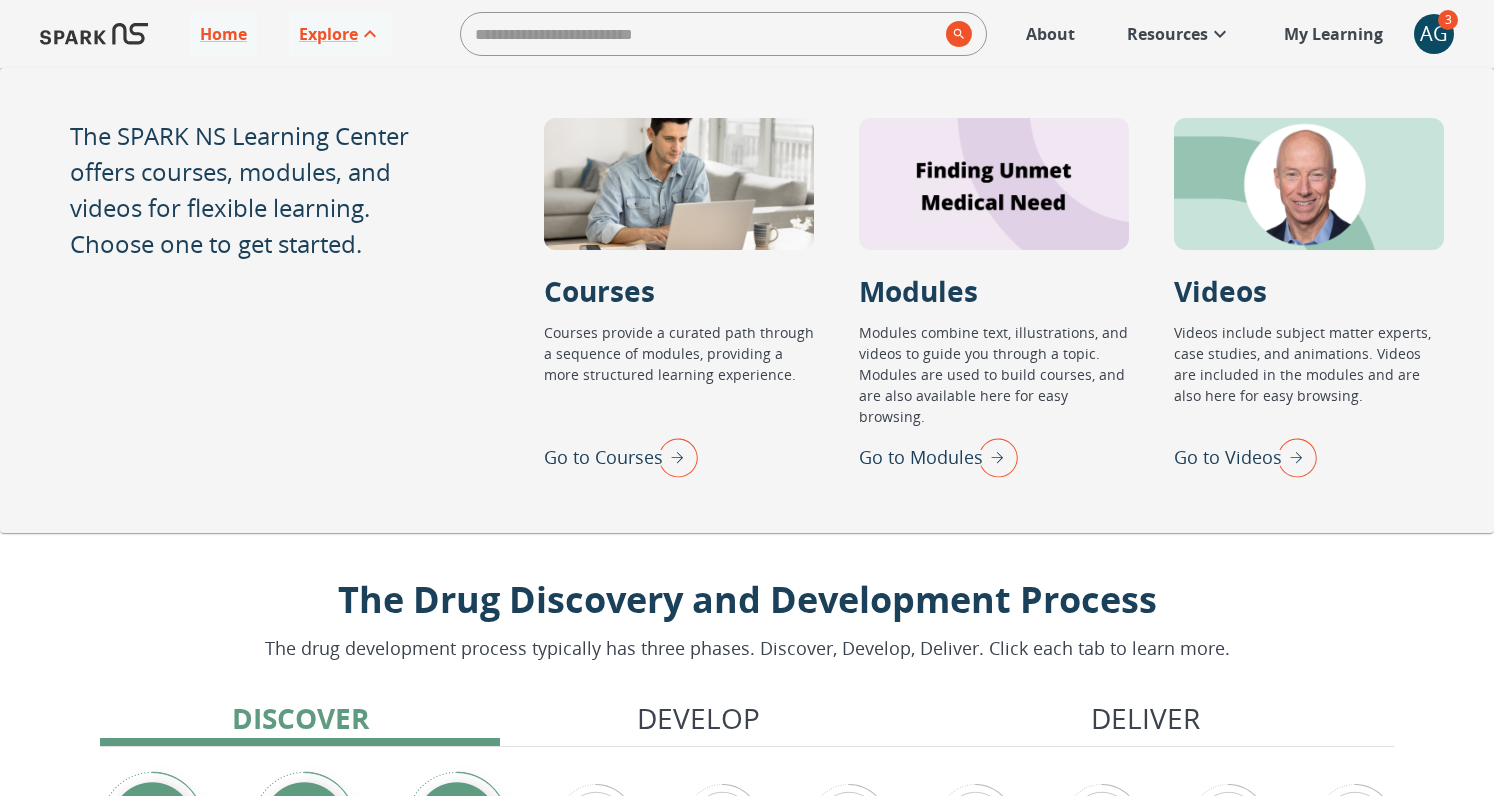 click on "Go to Videos" at bounding box center (1228, 457) 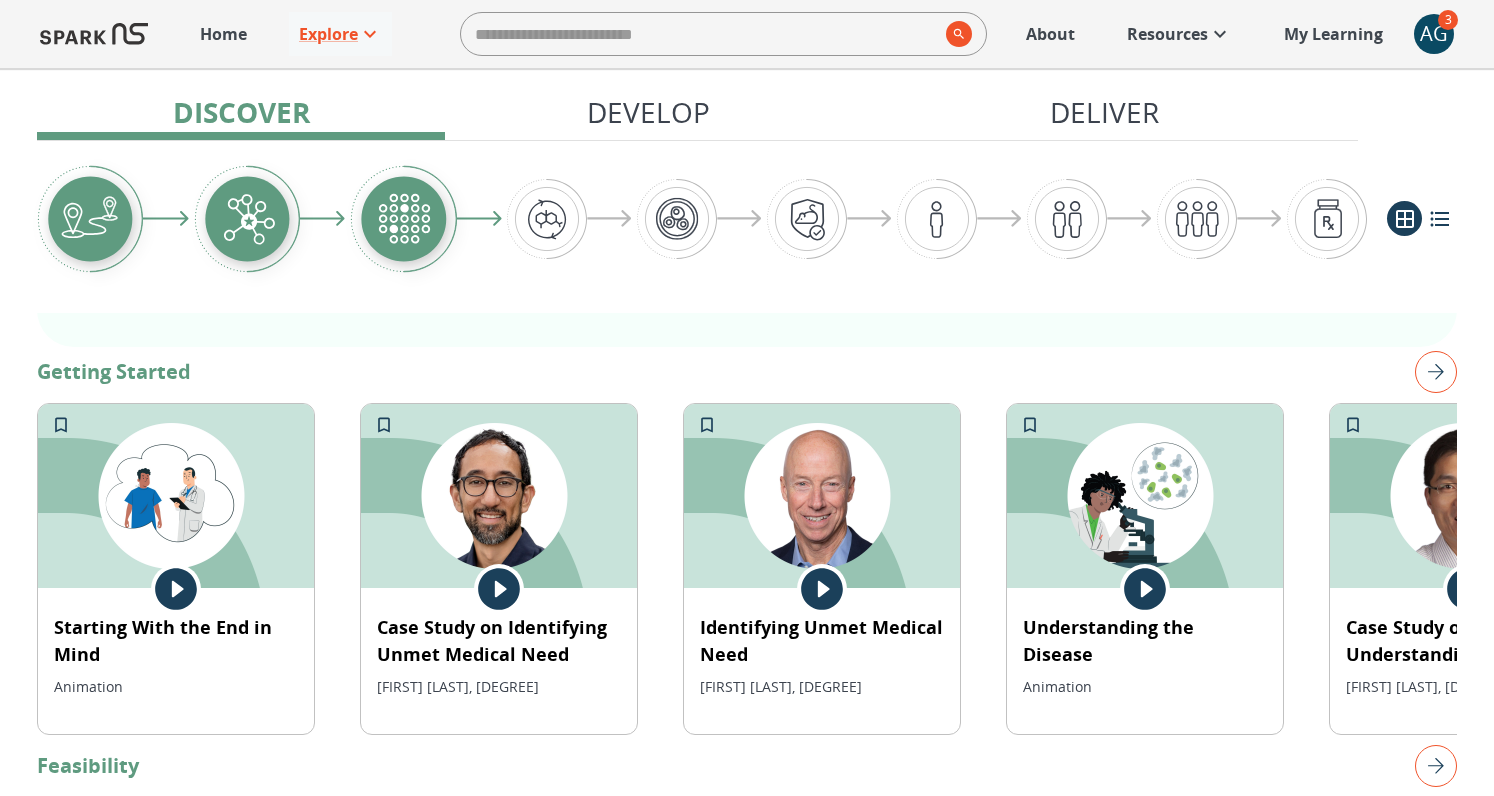 scroll, scrollTop: 338, scrollLeft: 0, axis: vertical 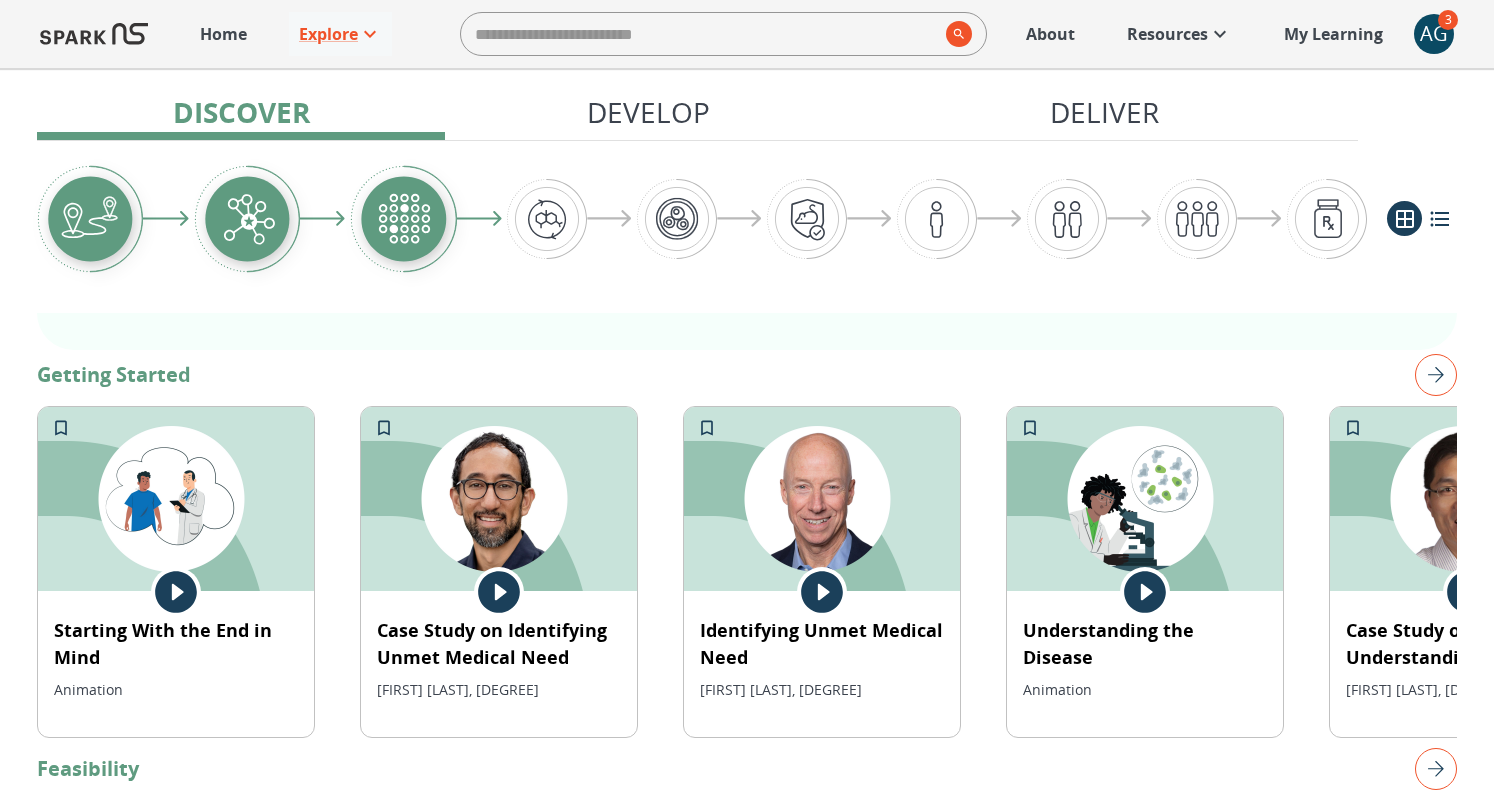 click at bounding box center [1436, 375] 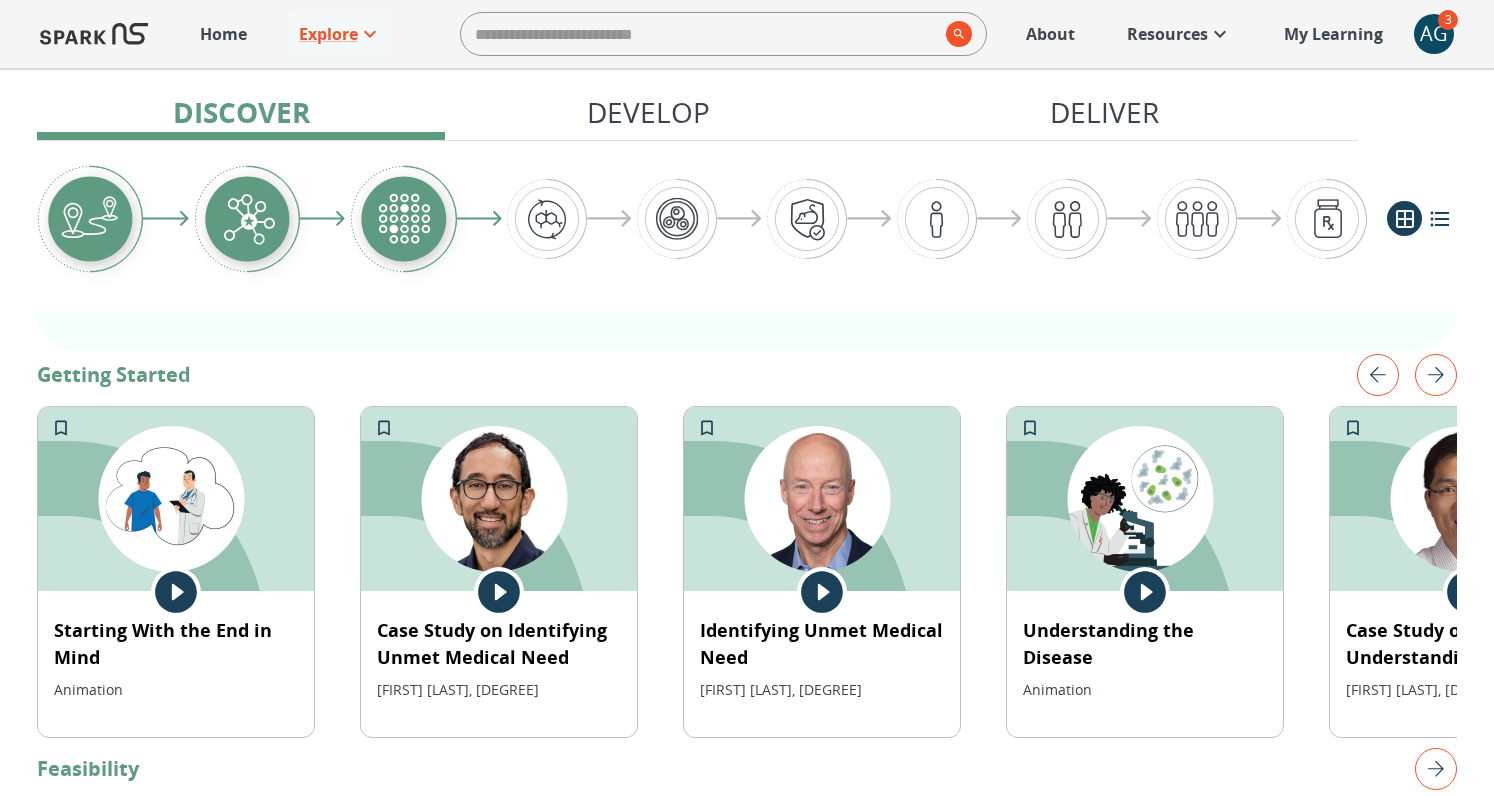 scroll, scrollTop: 0, scrollLeft: 1262, axis: horizontal 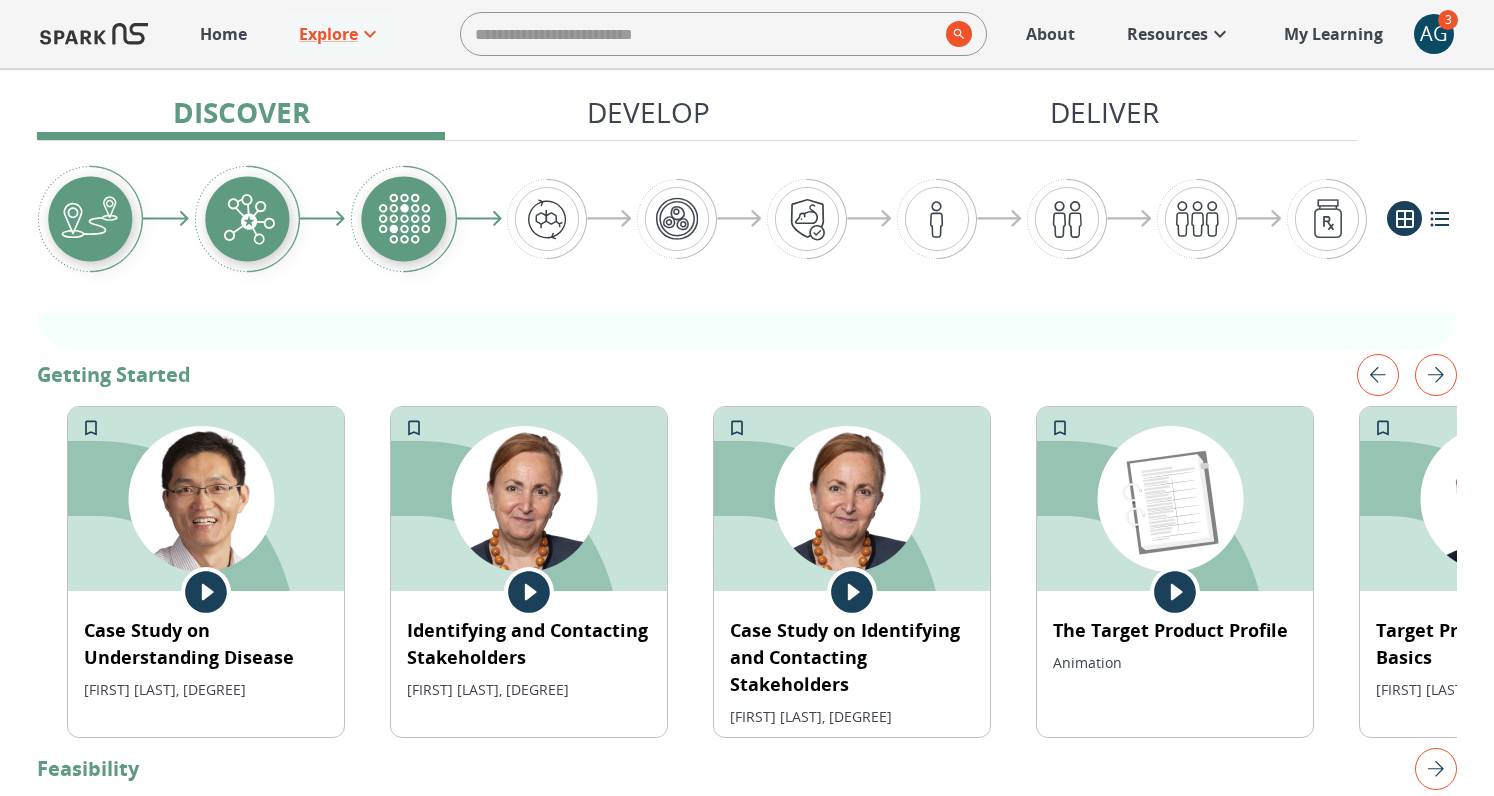 click at bounding box center [1436, 375] 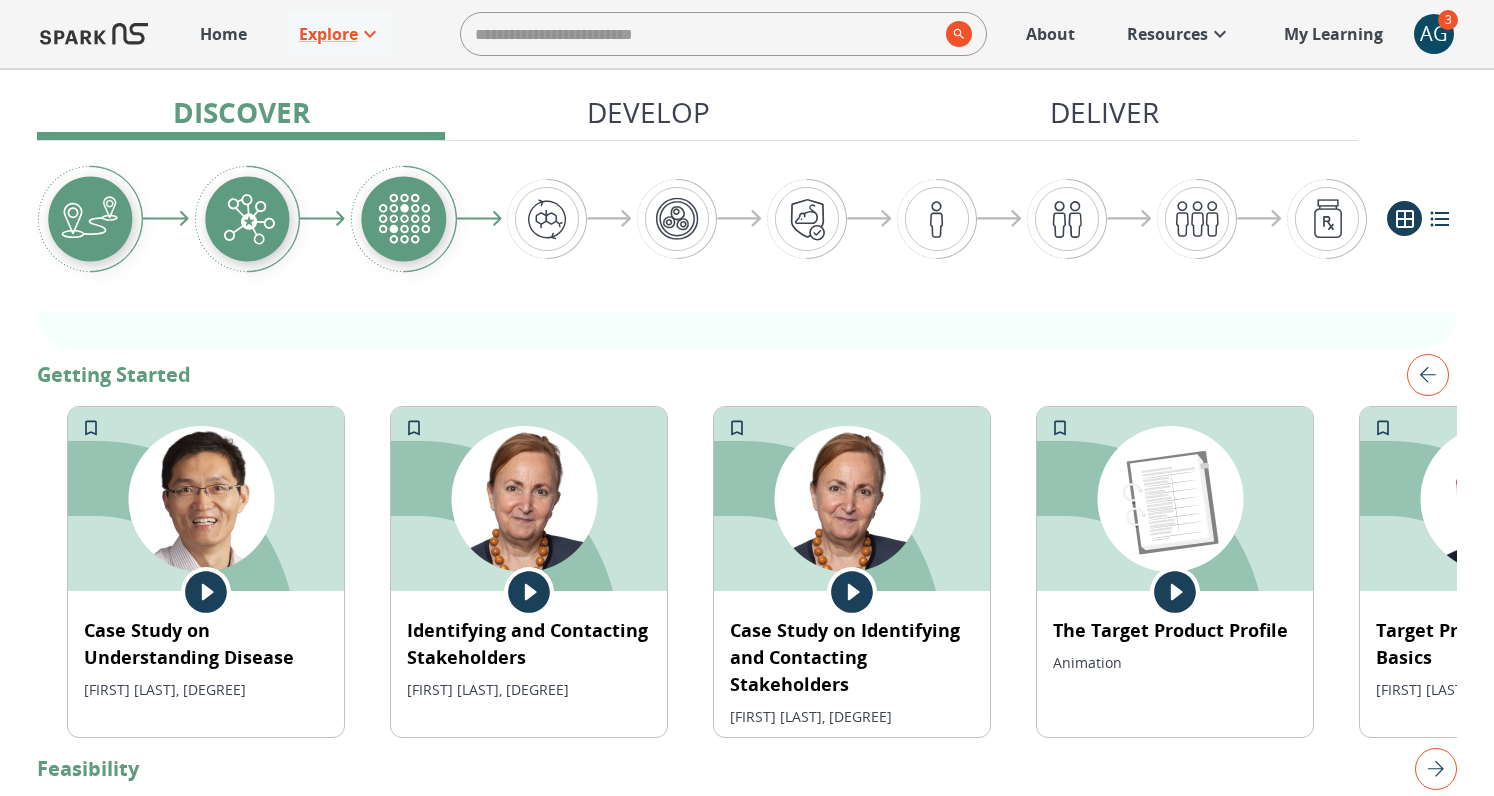 scroll, scrollTop: 0, scrollLeft: 2088, axis: horizontal 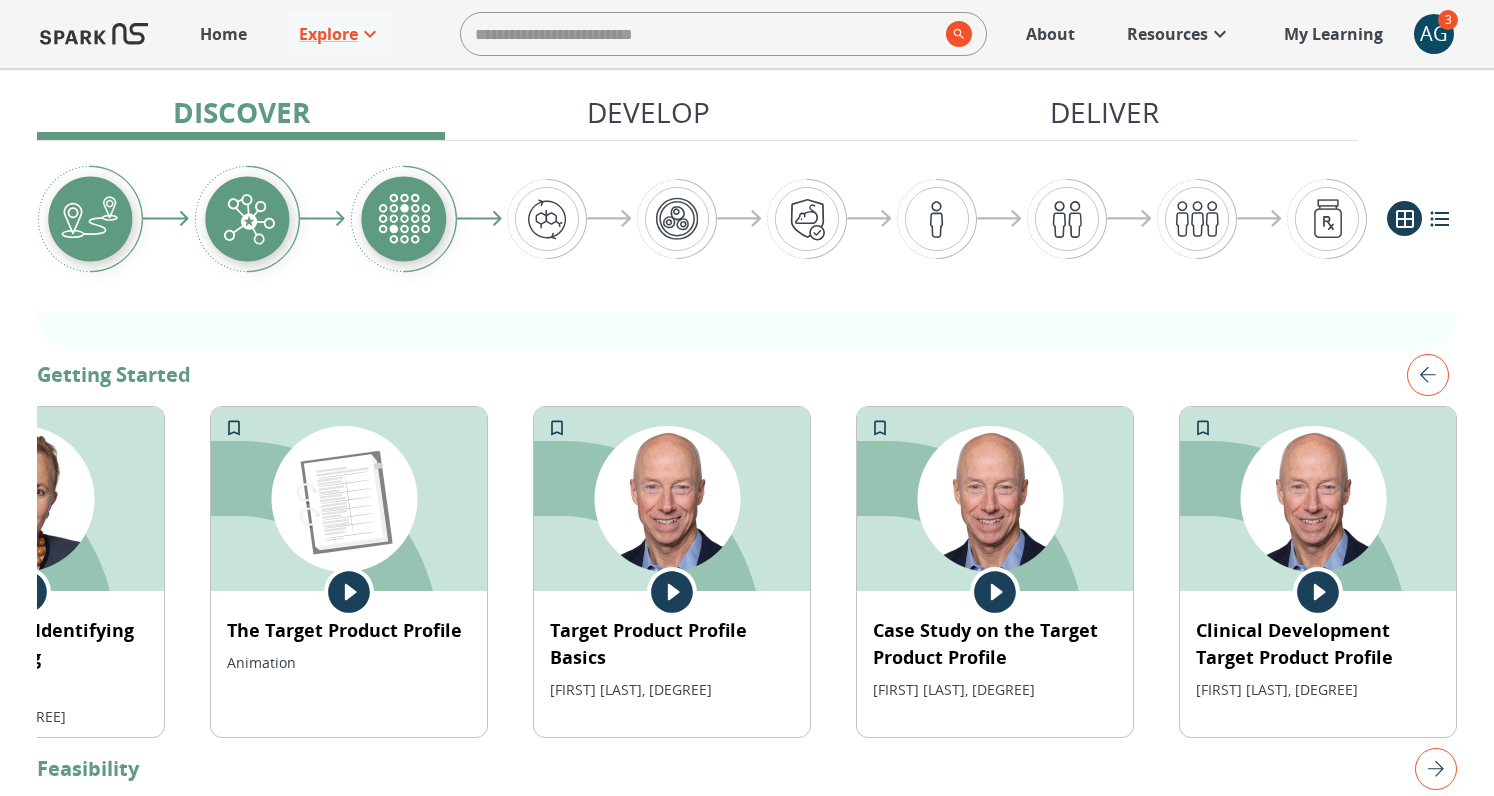 click at bounding box center (1428, 375) 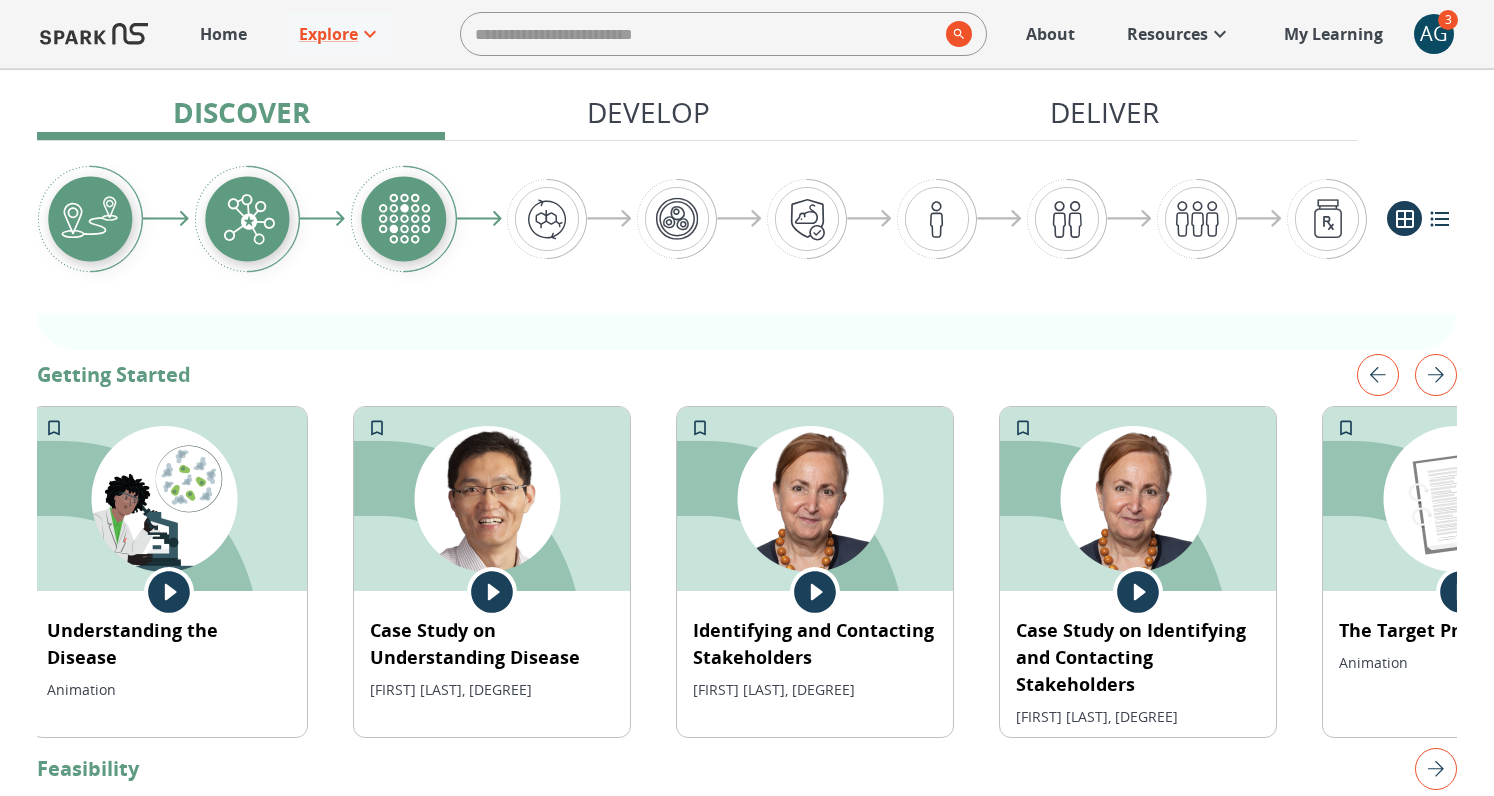 click at bounding box center (1436, 375) 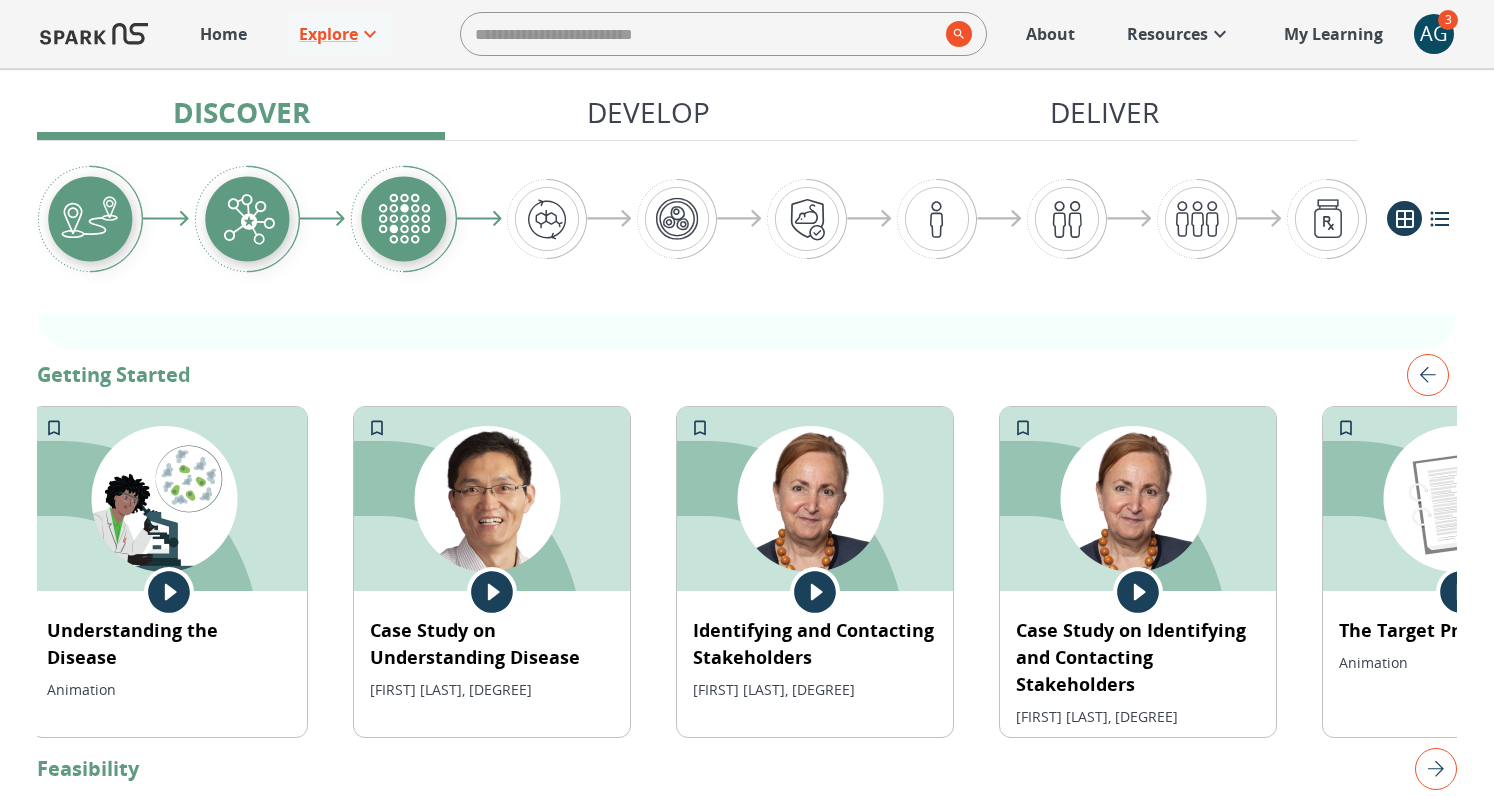 scroll, scrollTop: 0, scrollLeft: 2088, axis: horizontal 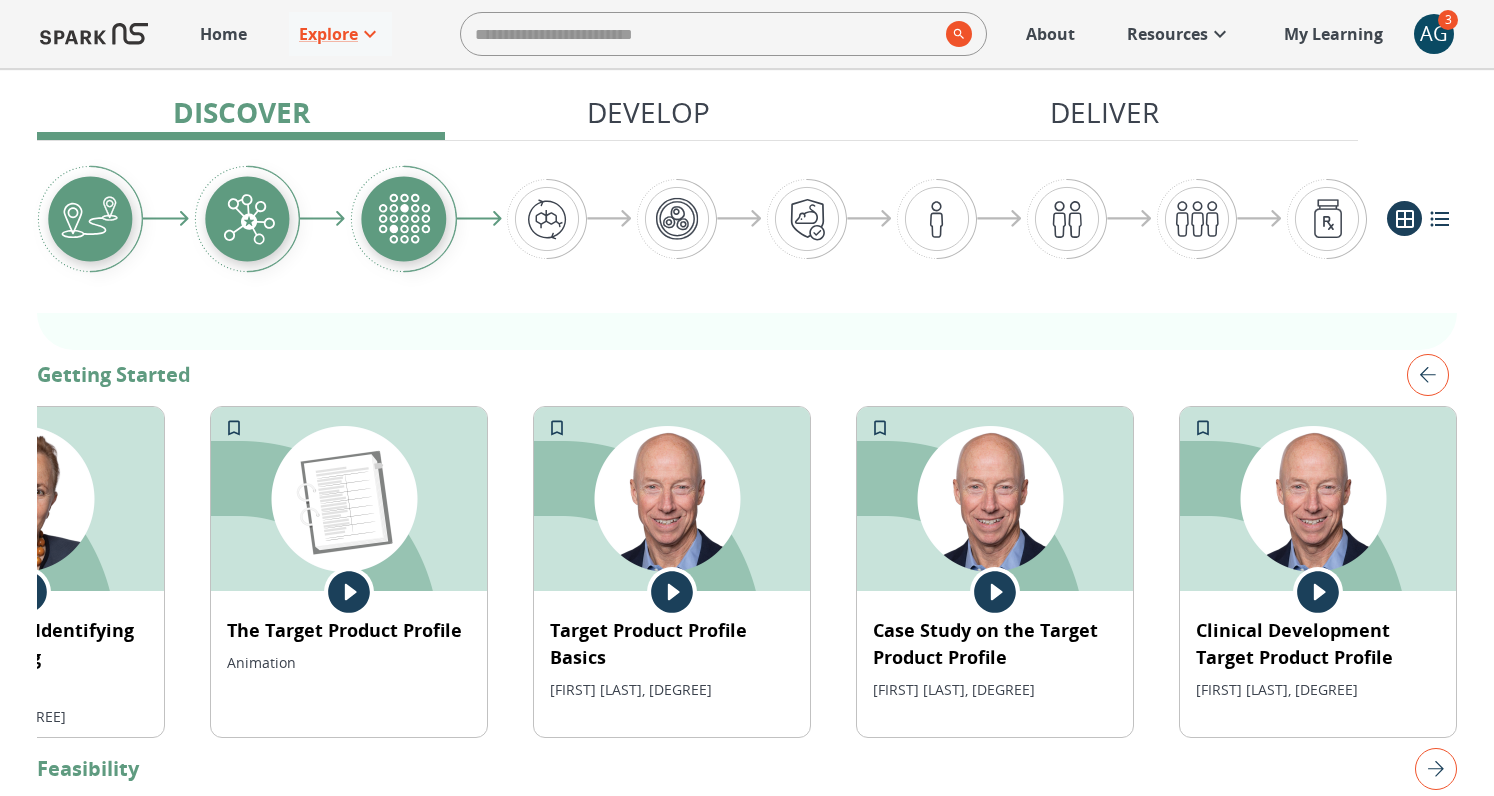 click at bounding box center [1428, 375] 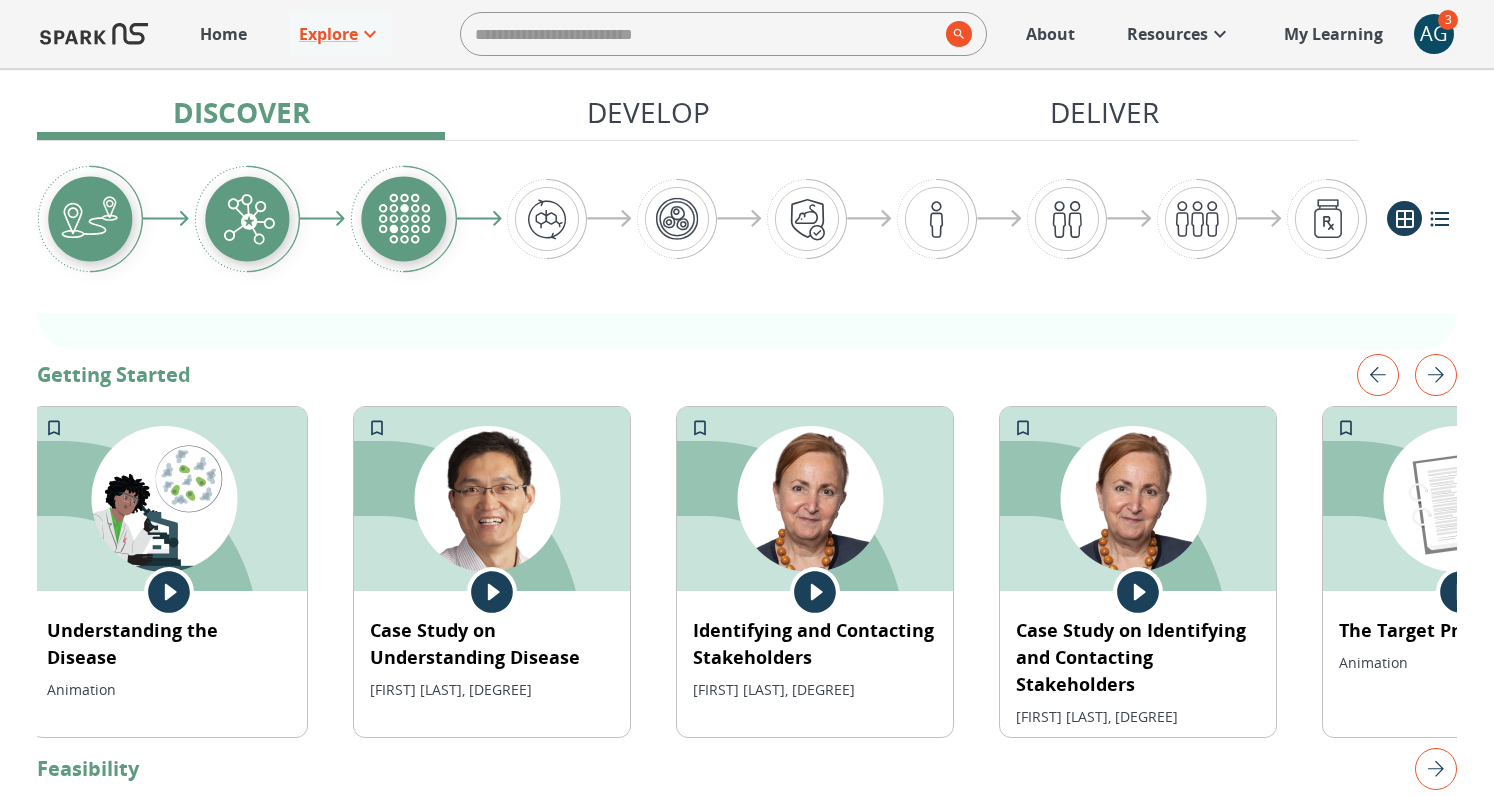 click at bounding box center (1436, 375) 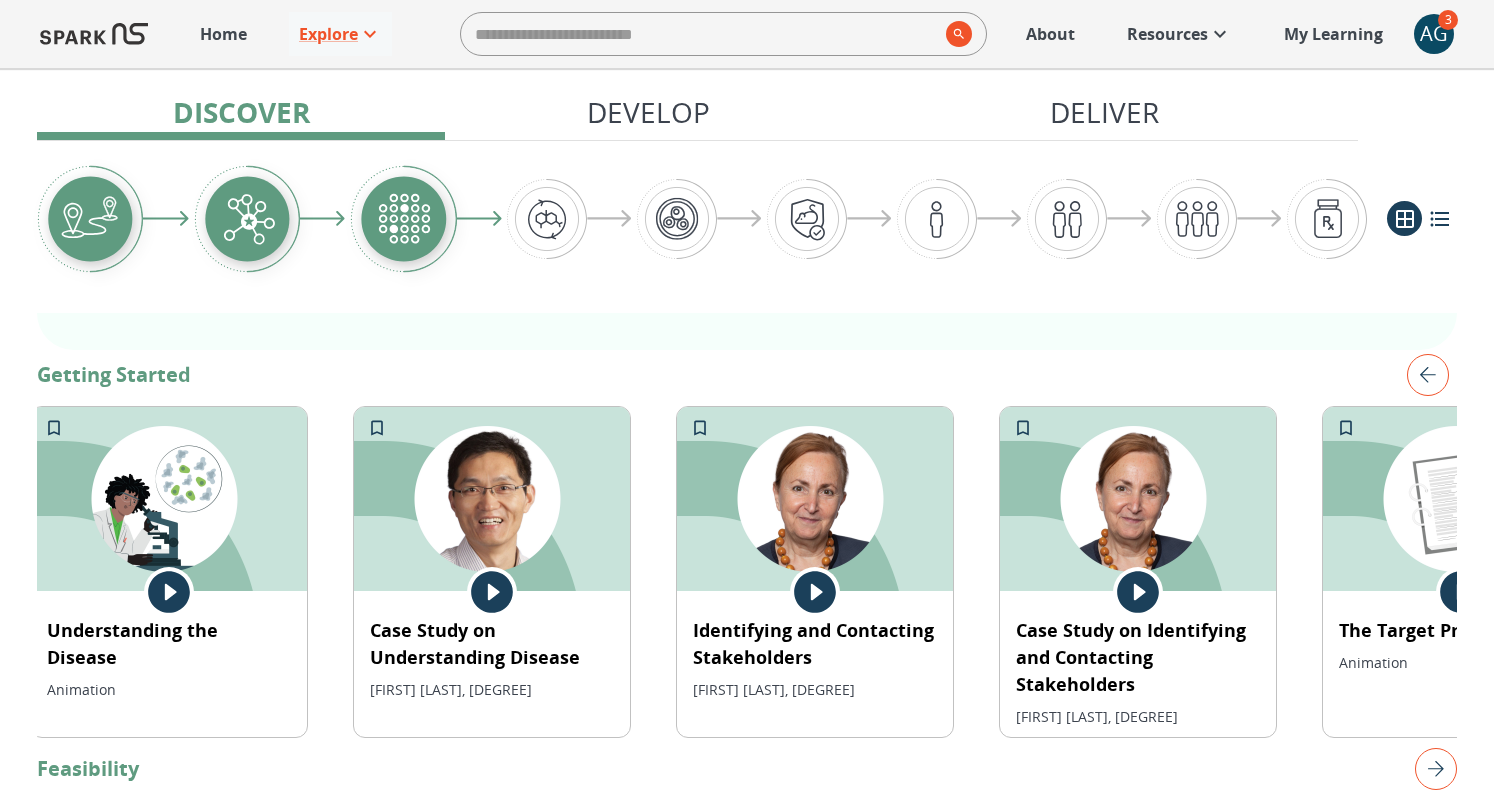 scroll, scrollTop: 0, scrollLeft: 2088, axis: horizontal 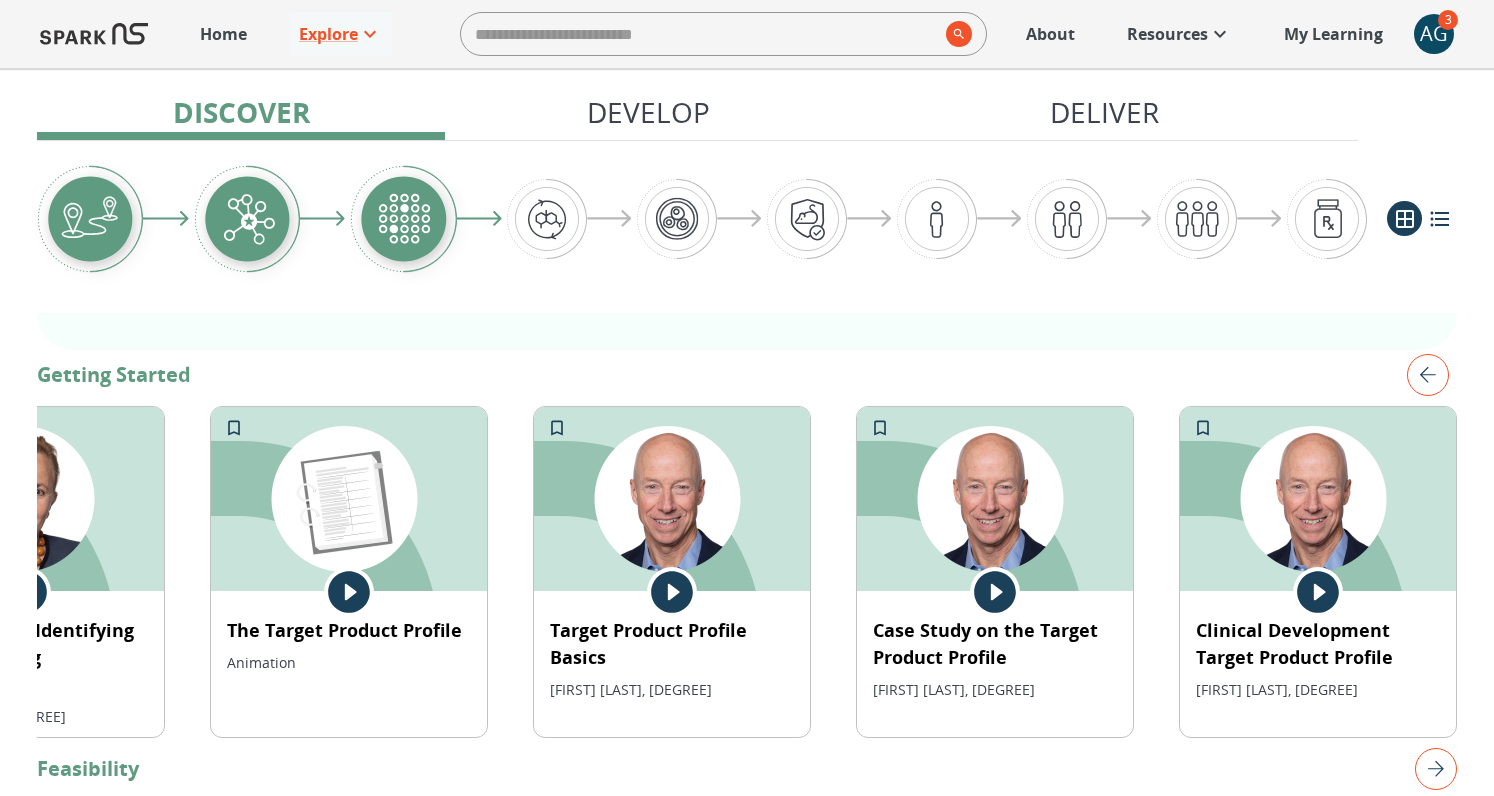 click at bounding box center [-1912, 499] 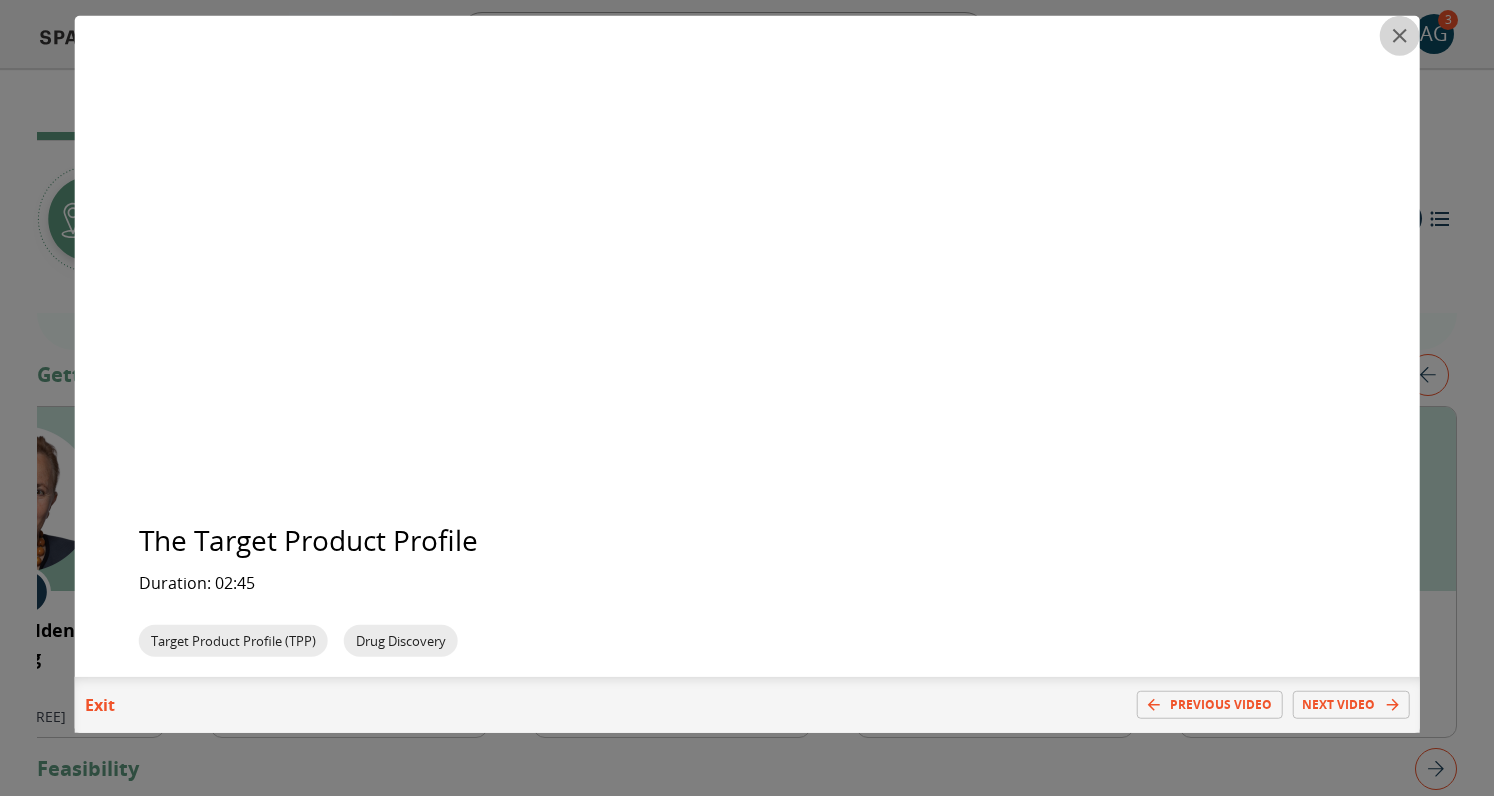 click 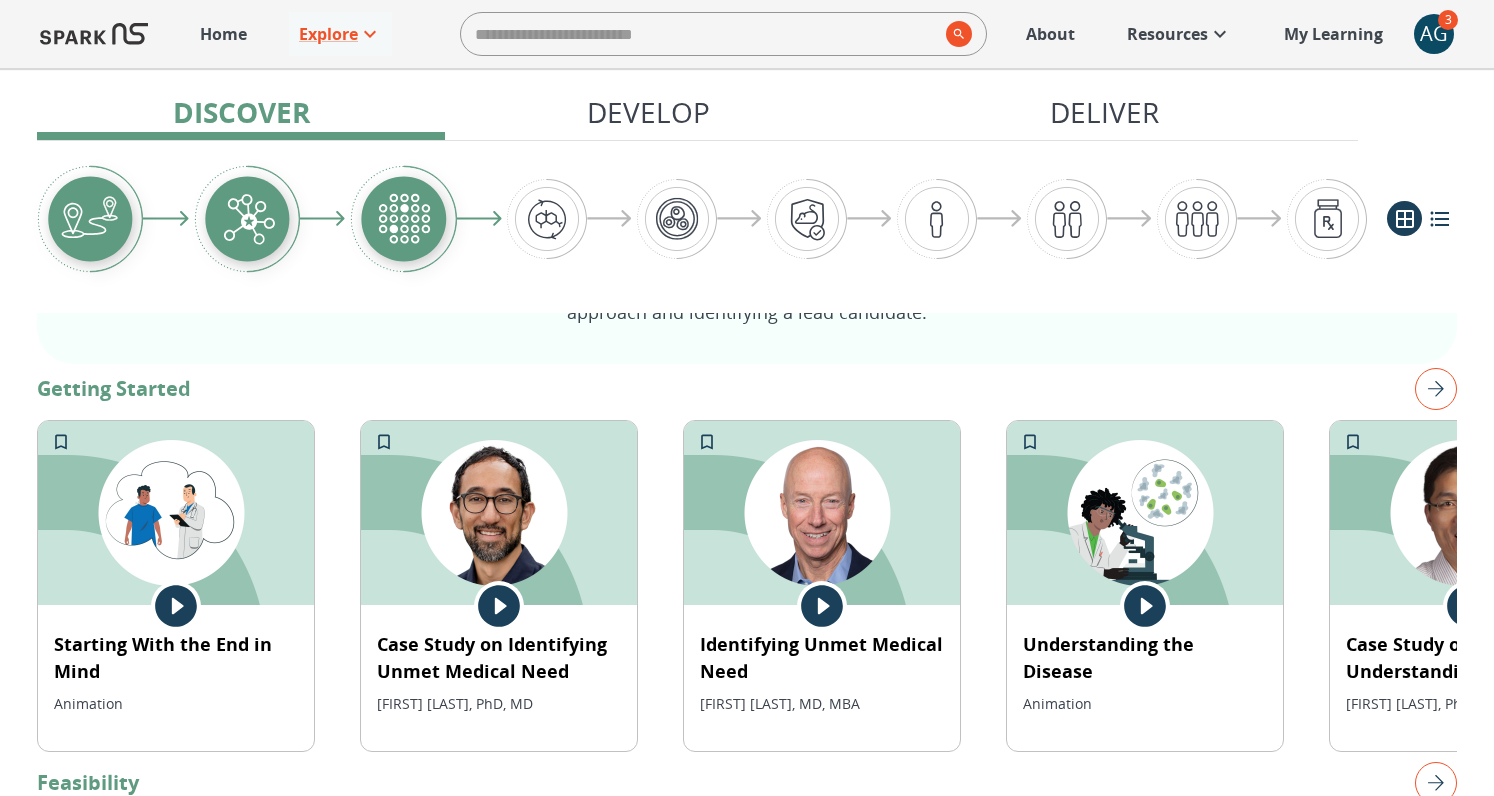 scroll, scrollTop: 394, scrollLeft: 0, axis: vertical 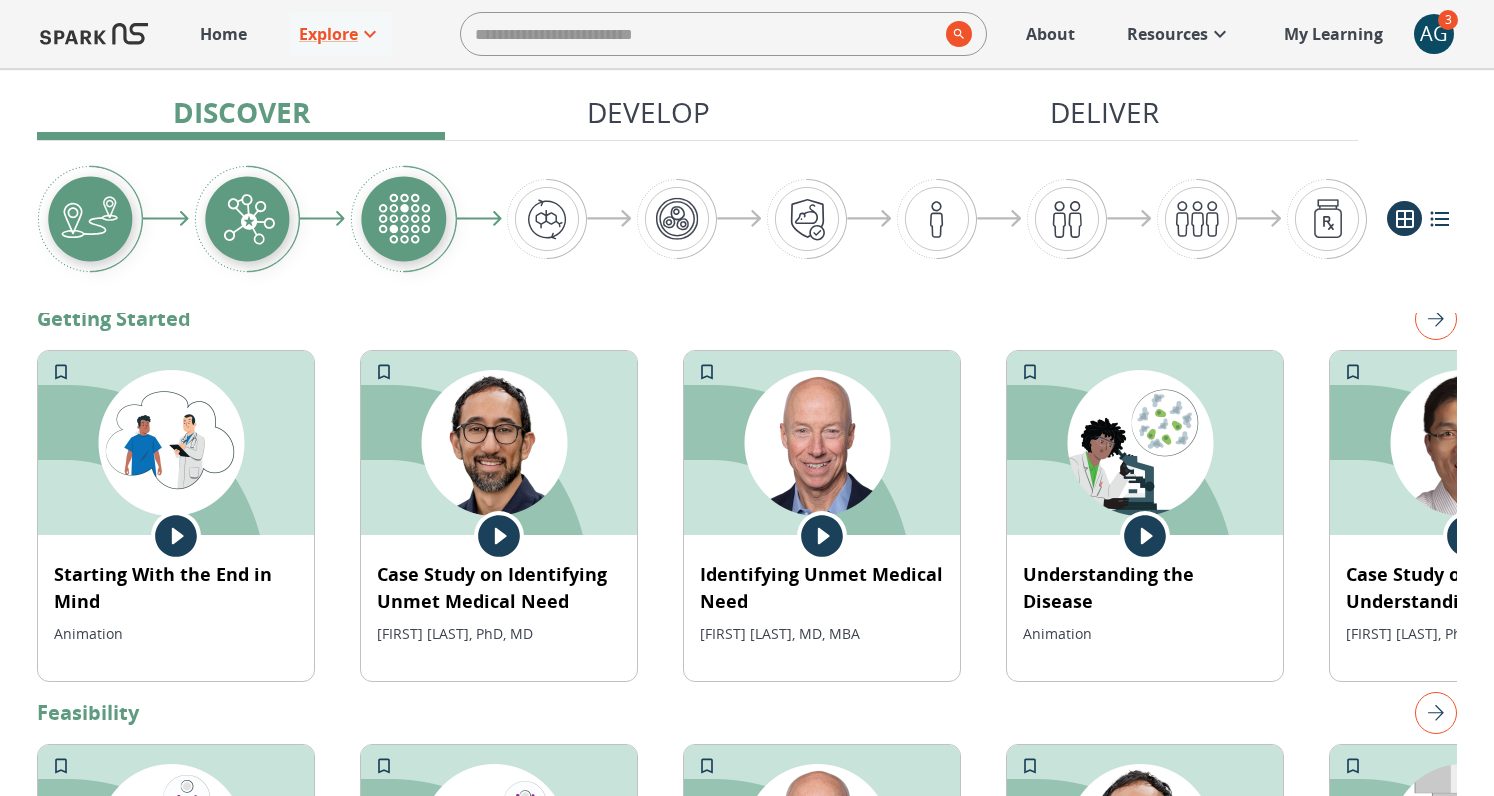 click 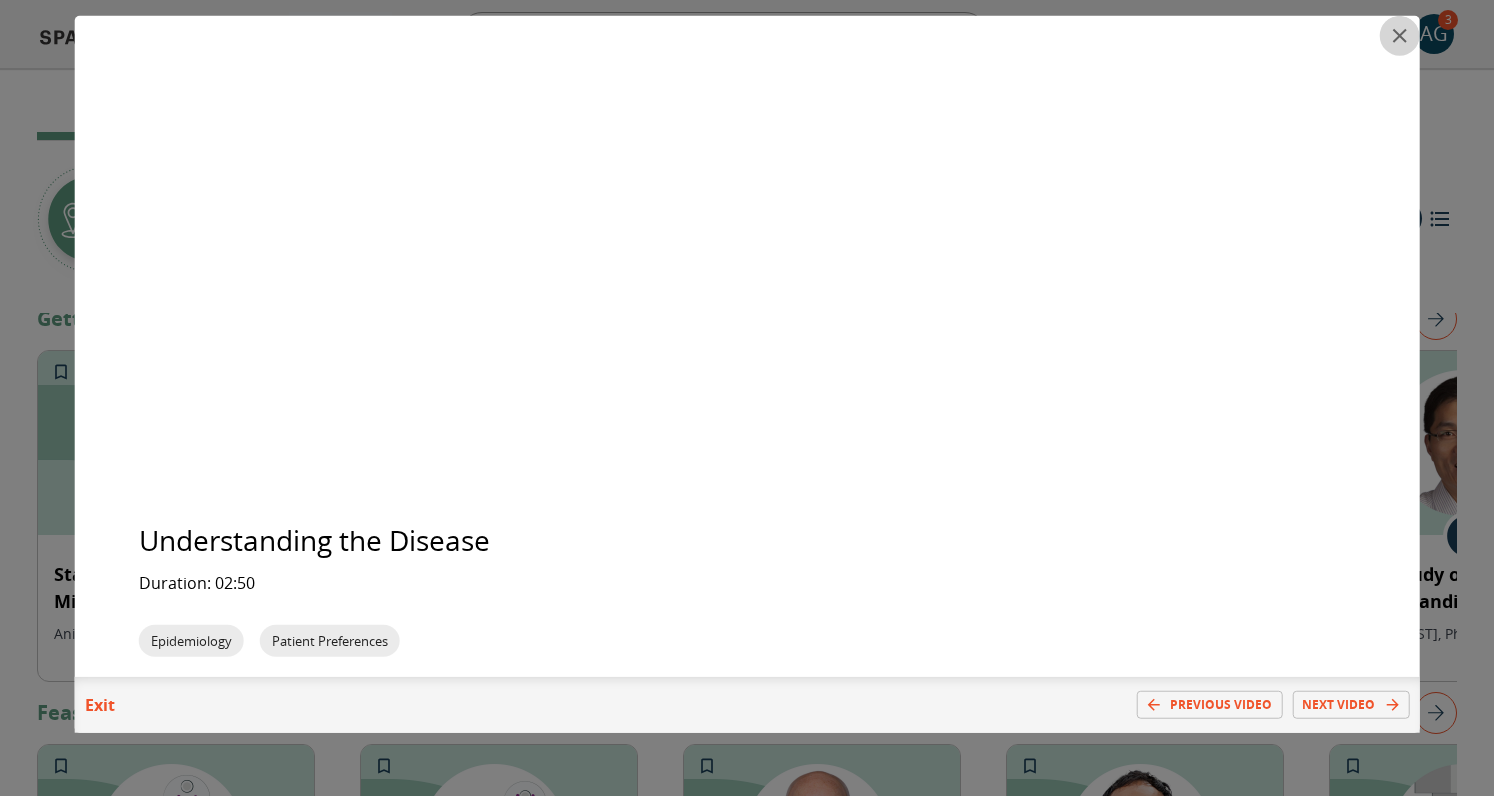 click 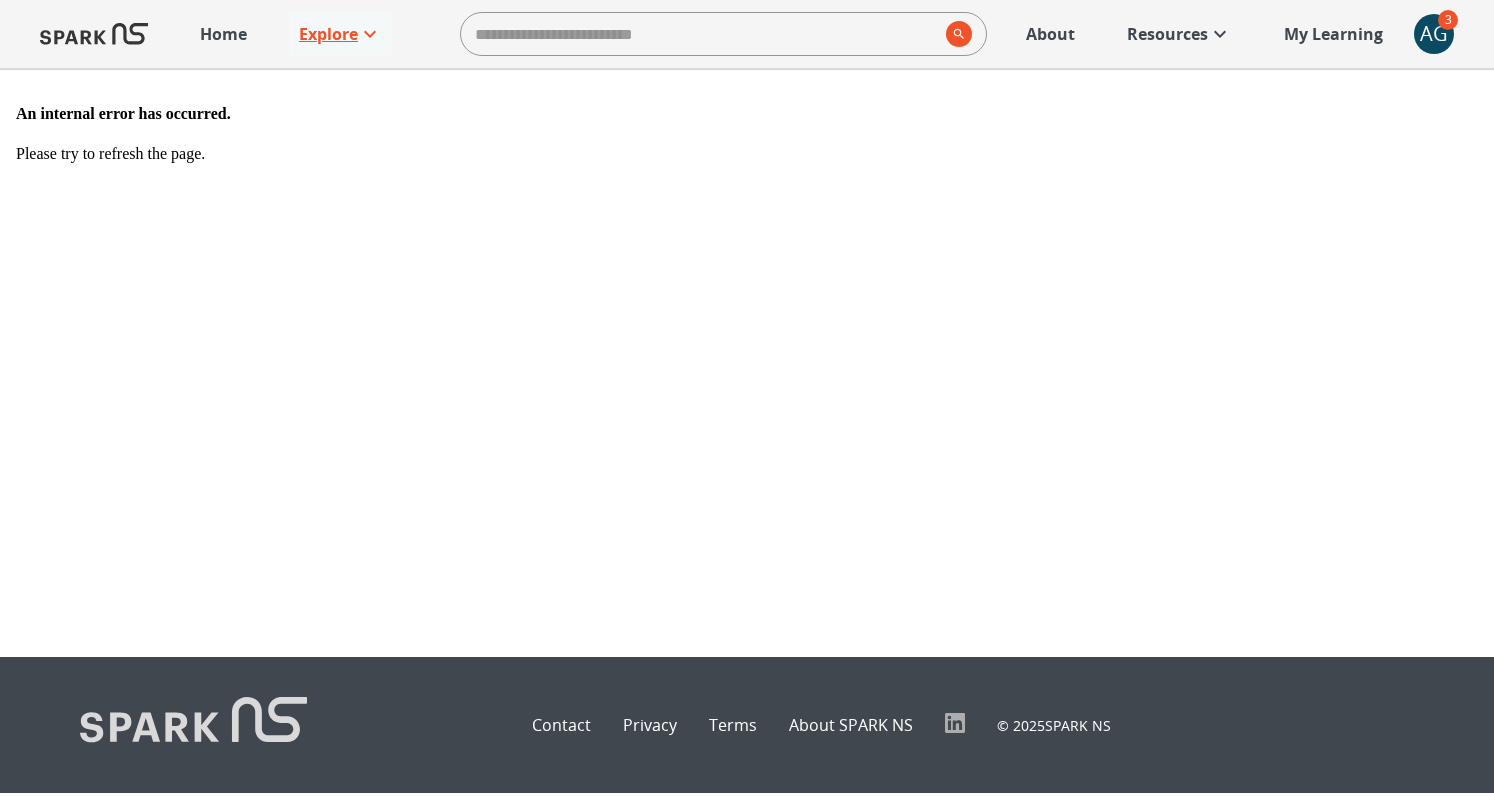 click on "Explore" at bounding box center [340, 34] 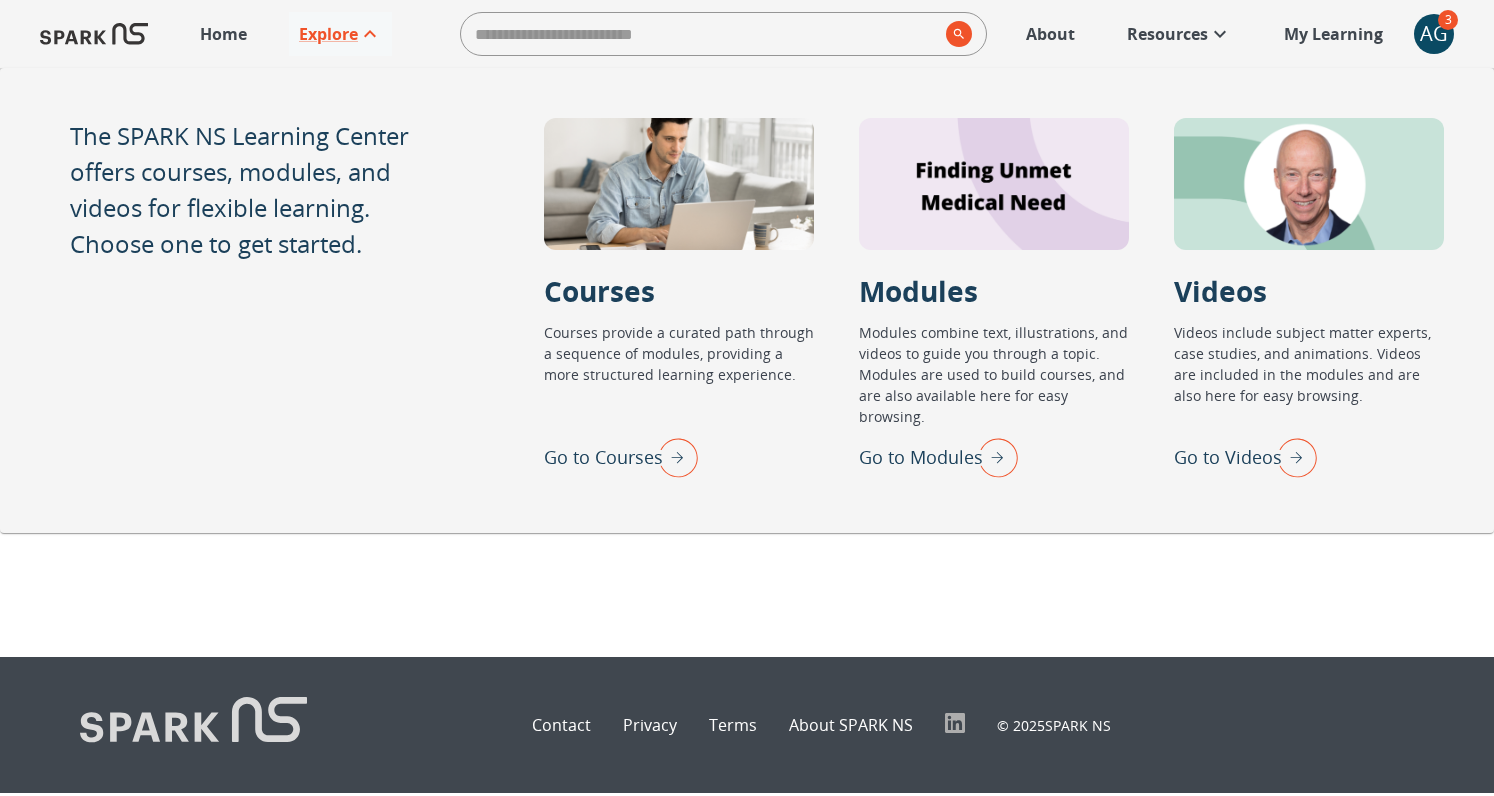 click on "An internal error has occurred. Please try to refresh the page." at bounding box center [747, 362] 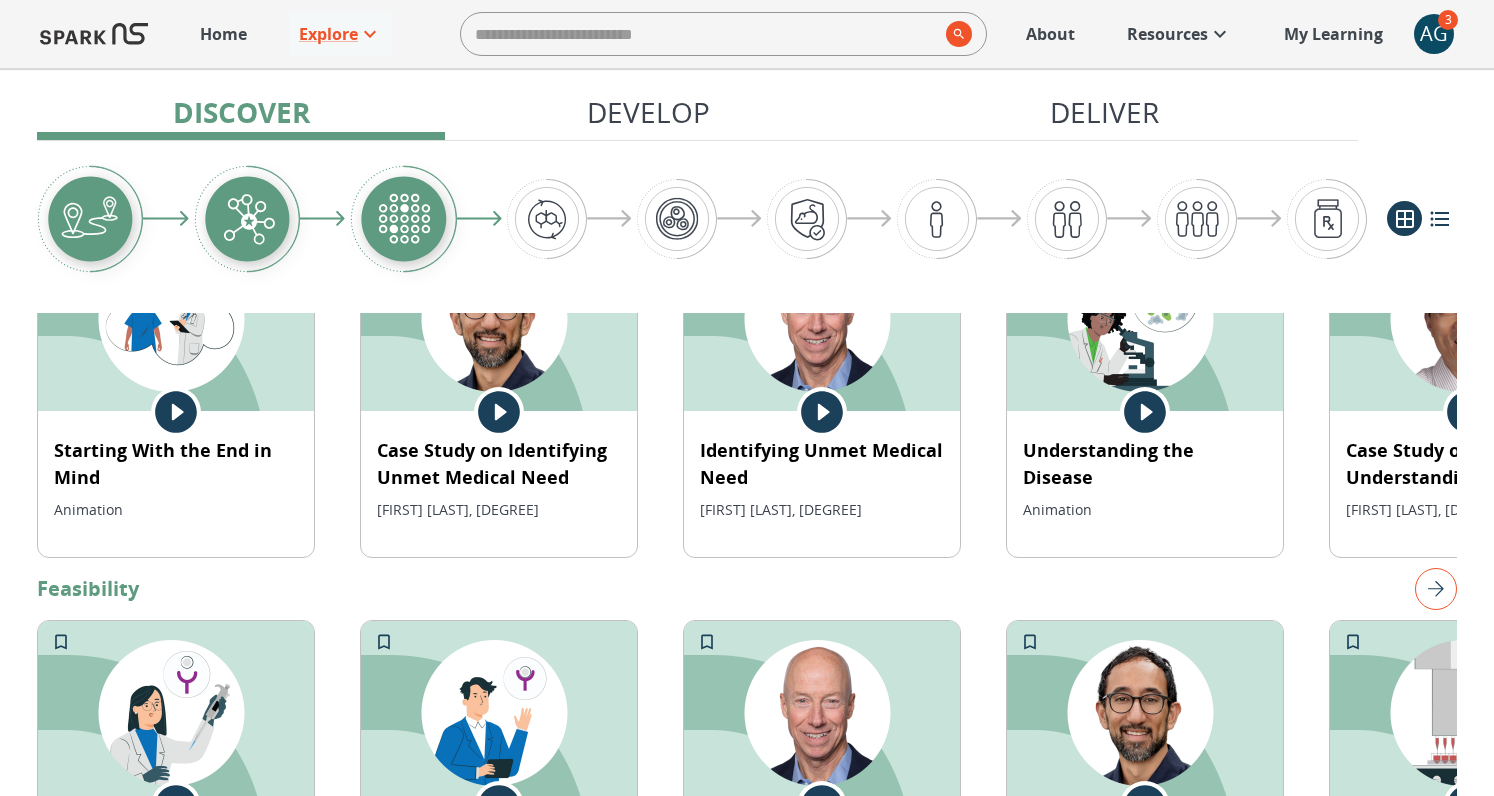 scroll, scrollTop: 501, scrollLeft: 0, axis: vertical 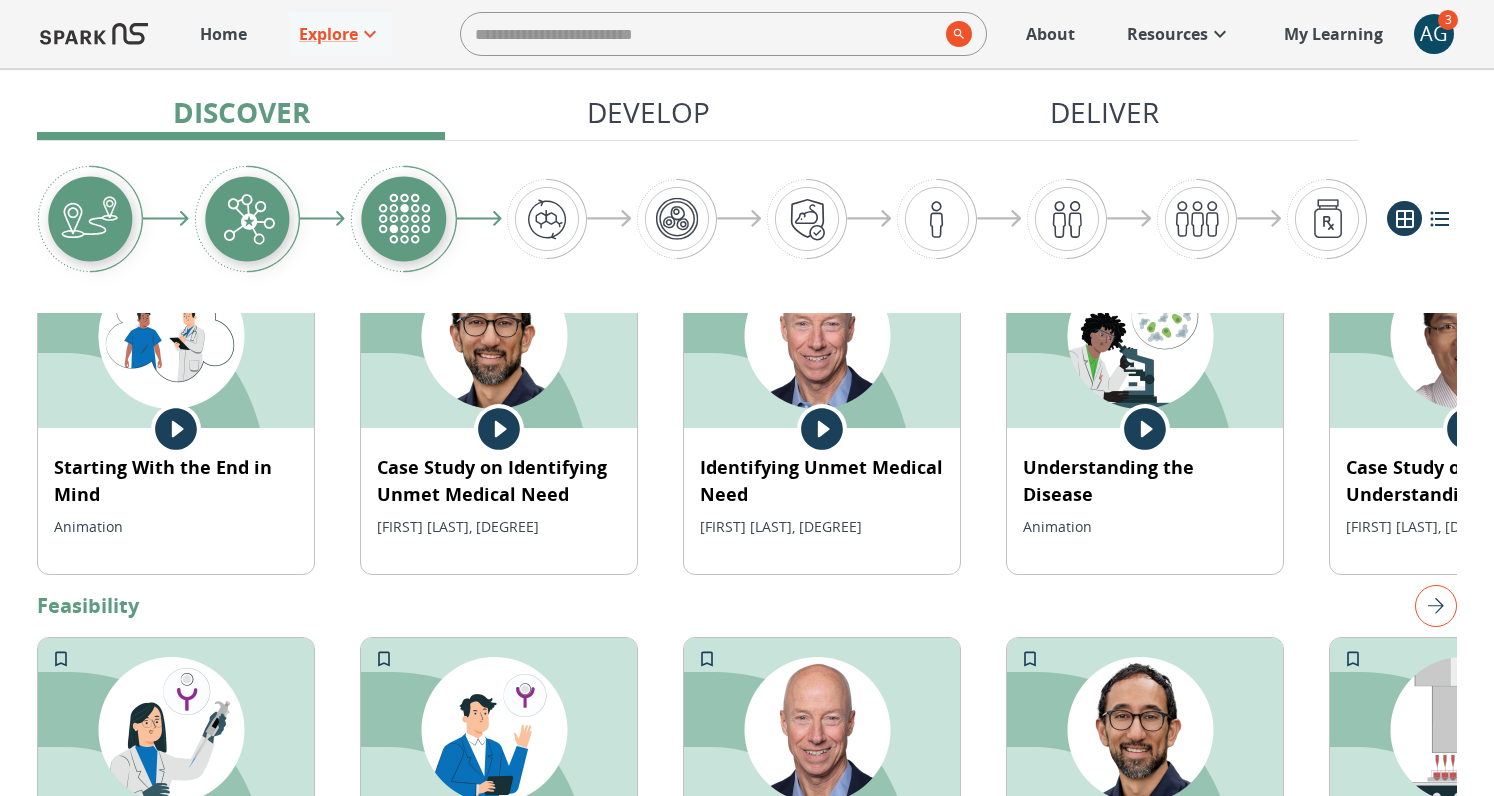 click at bounding box center (176, 336) 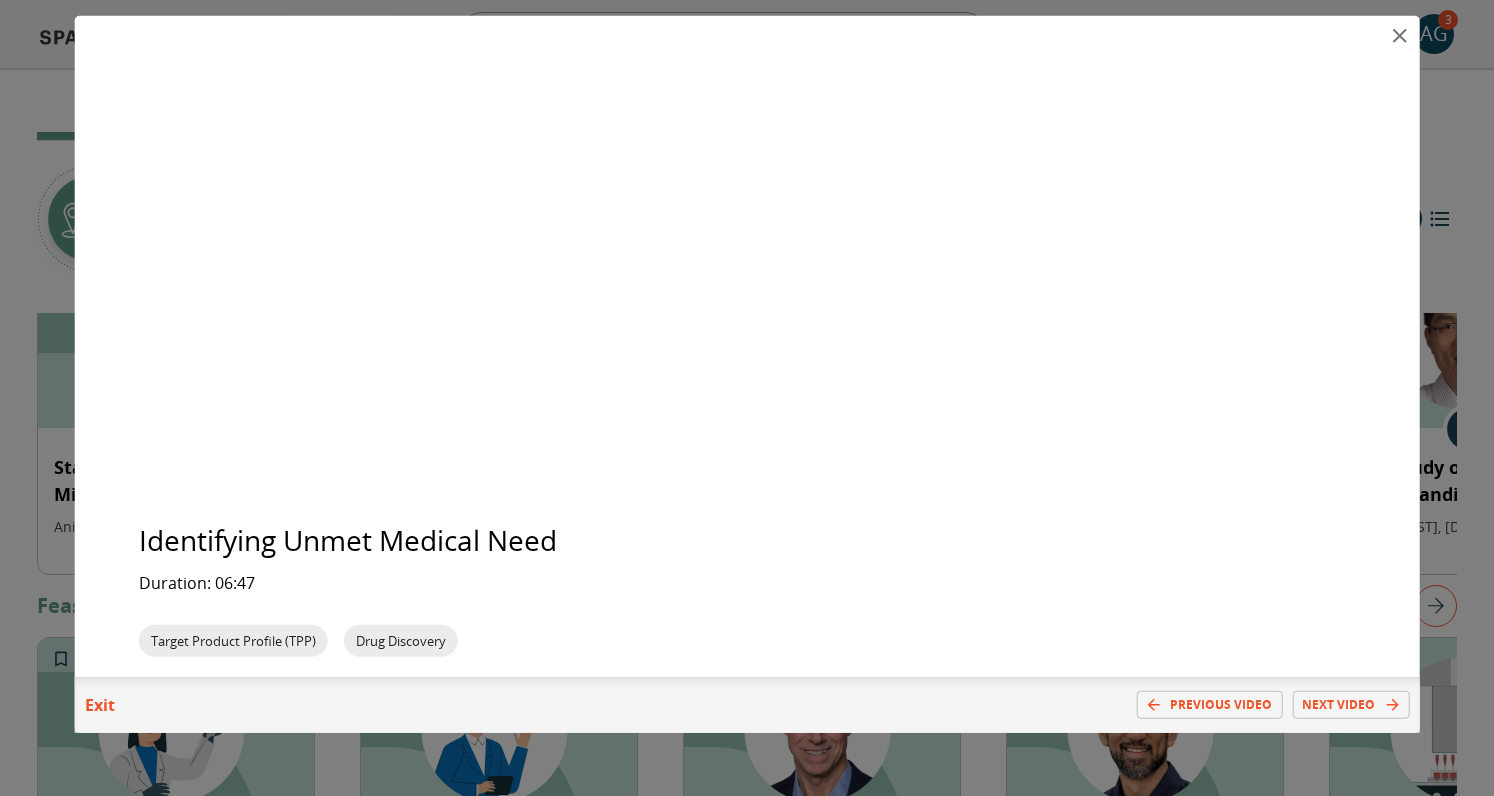click 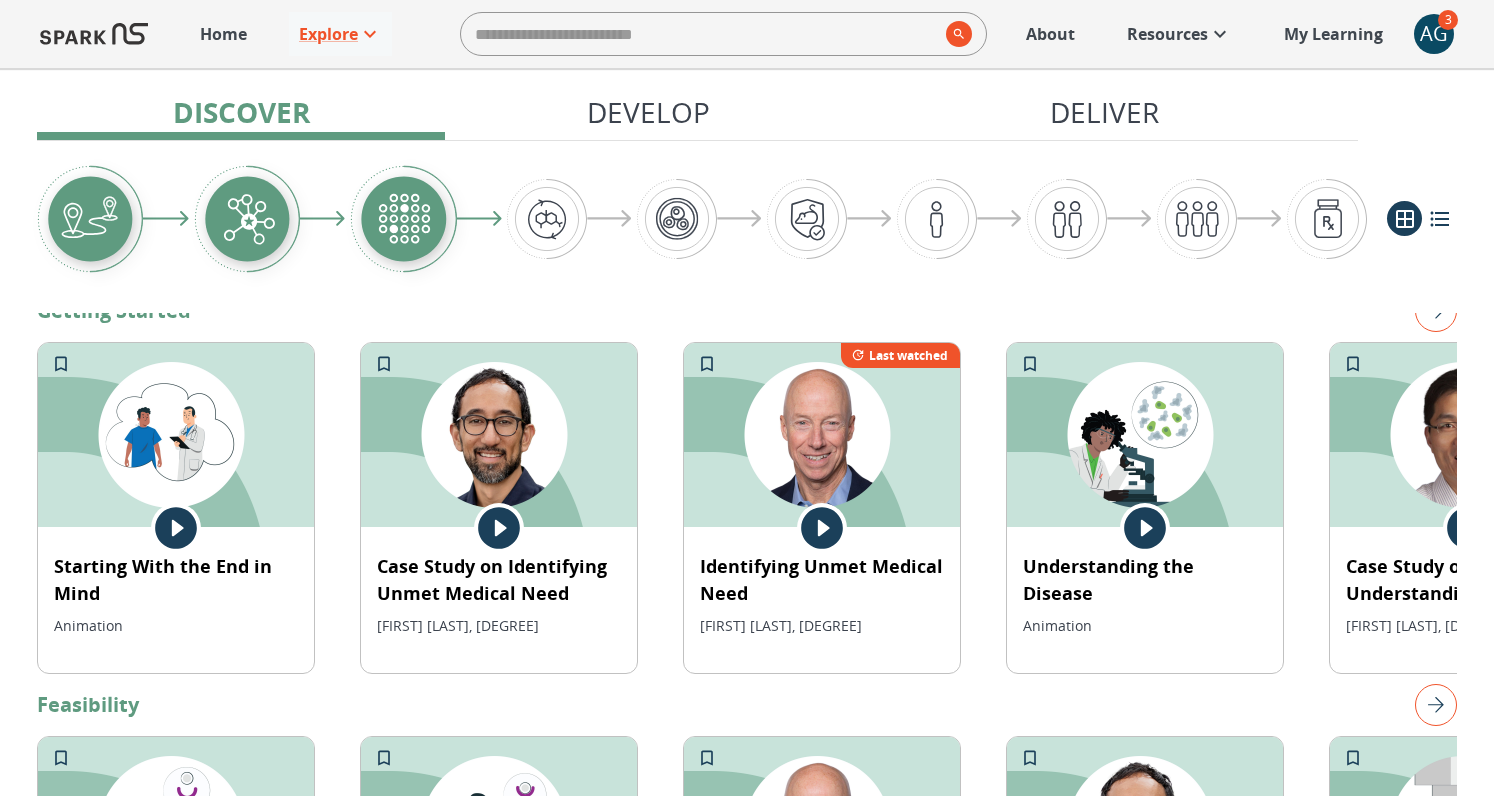 scroll, scrollTop: 410, scrollLeft: 0, axis: vertical 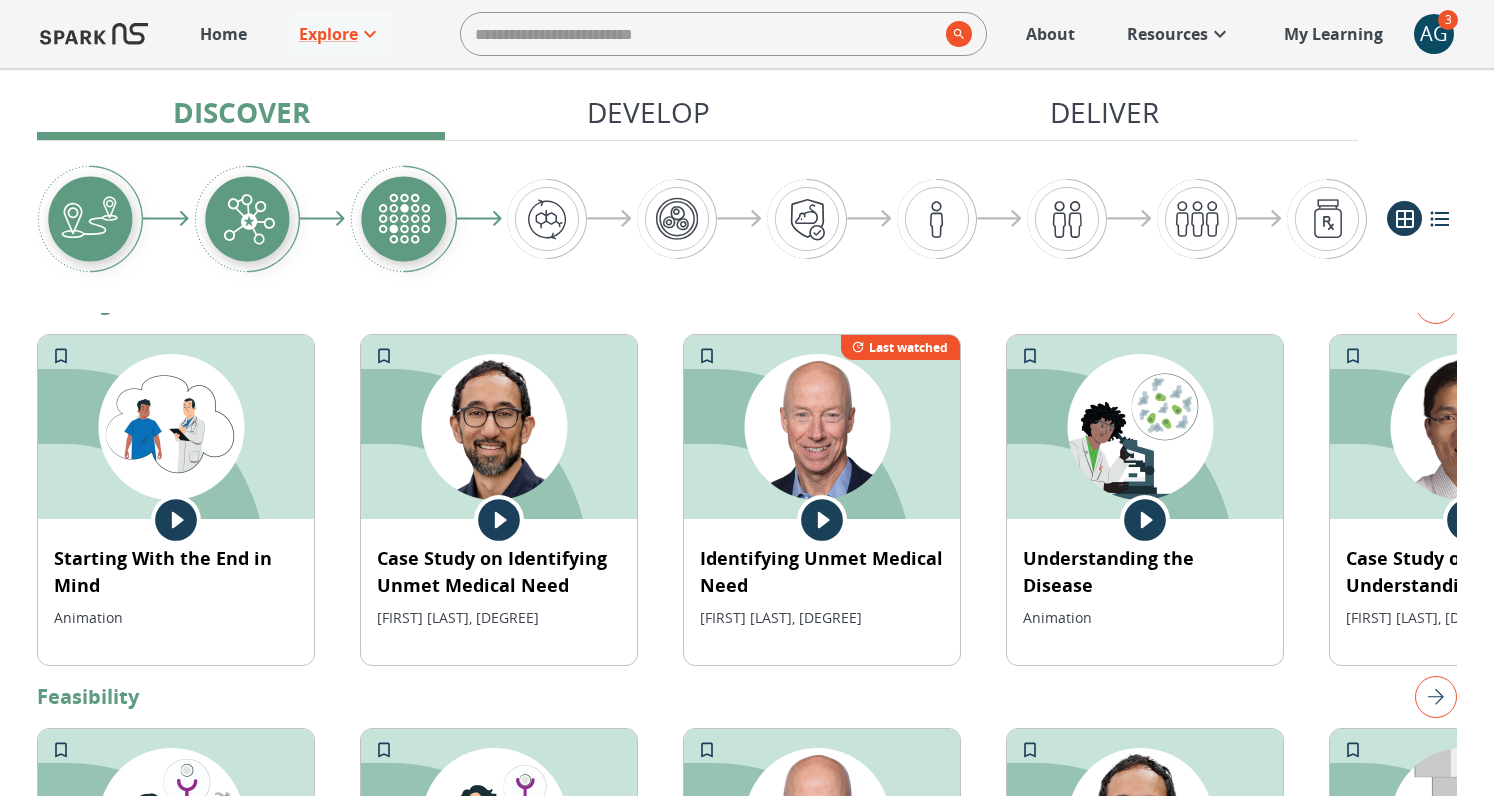 click at bounding box center (176, 427) 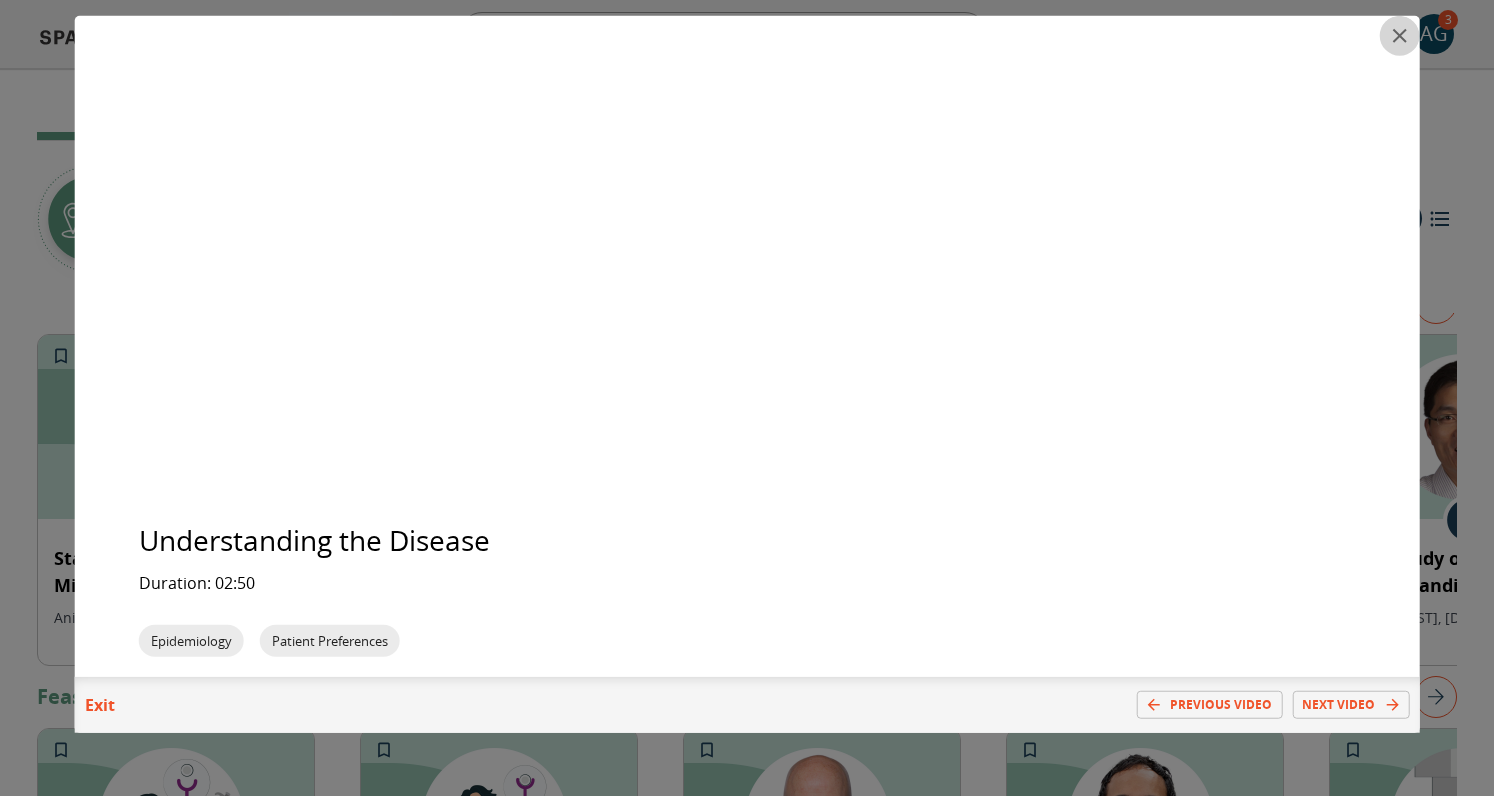 click 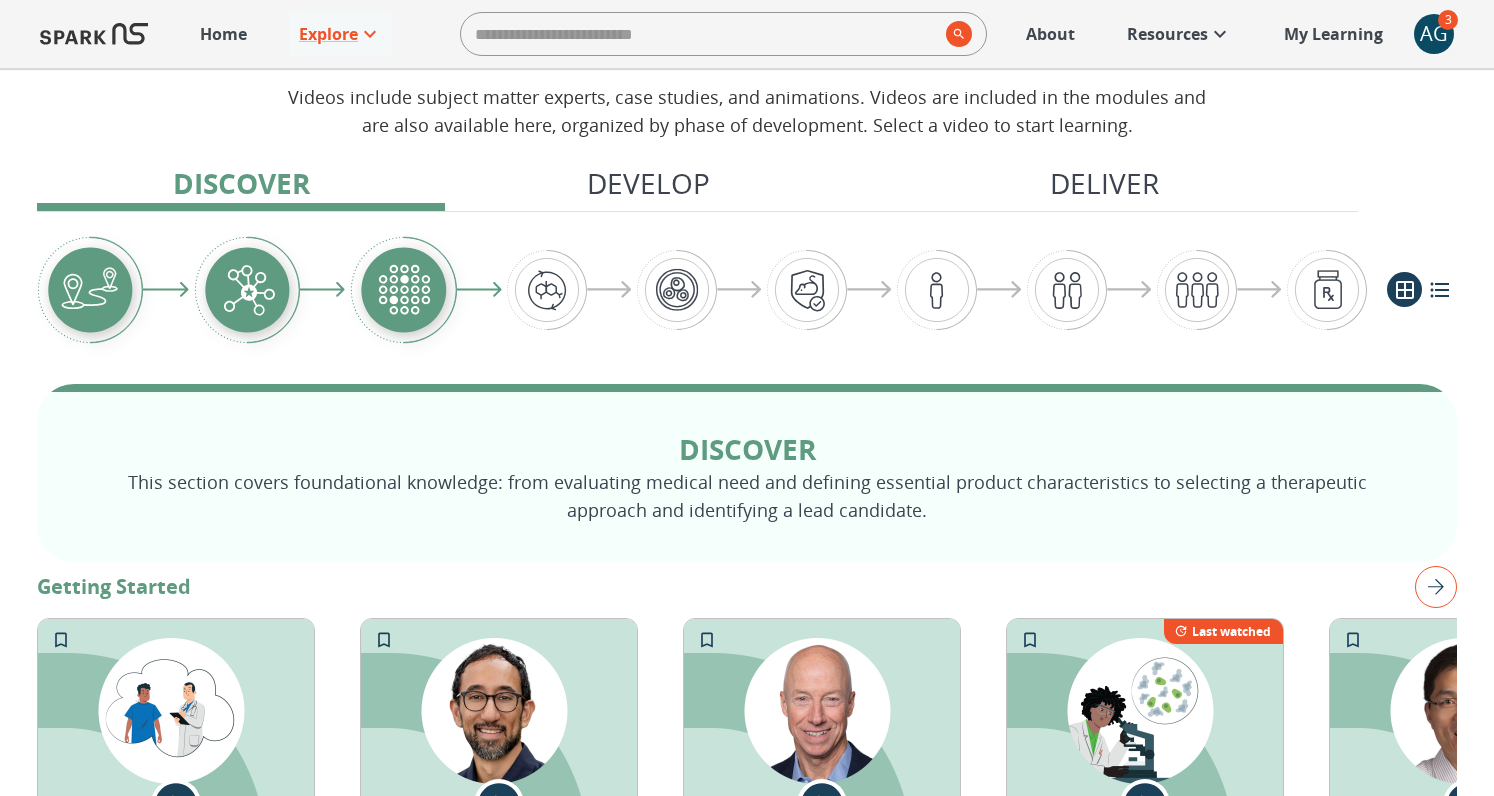 scroll, scrollTop: 350, scrollLeft: 0, axis: vertical 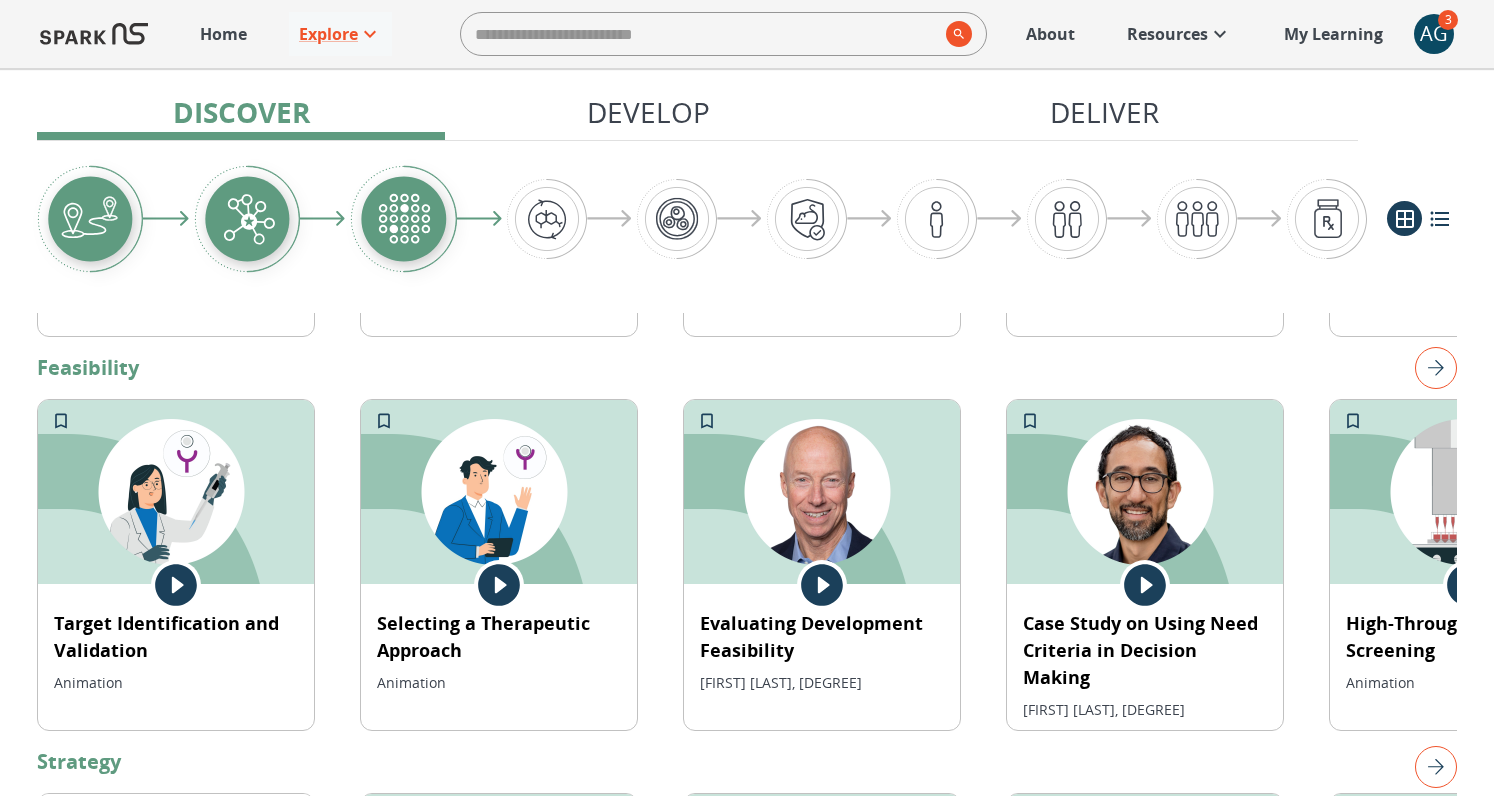 click 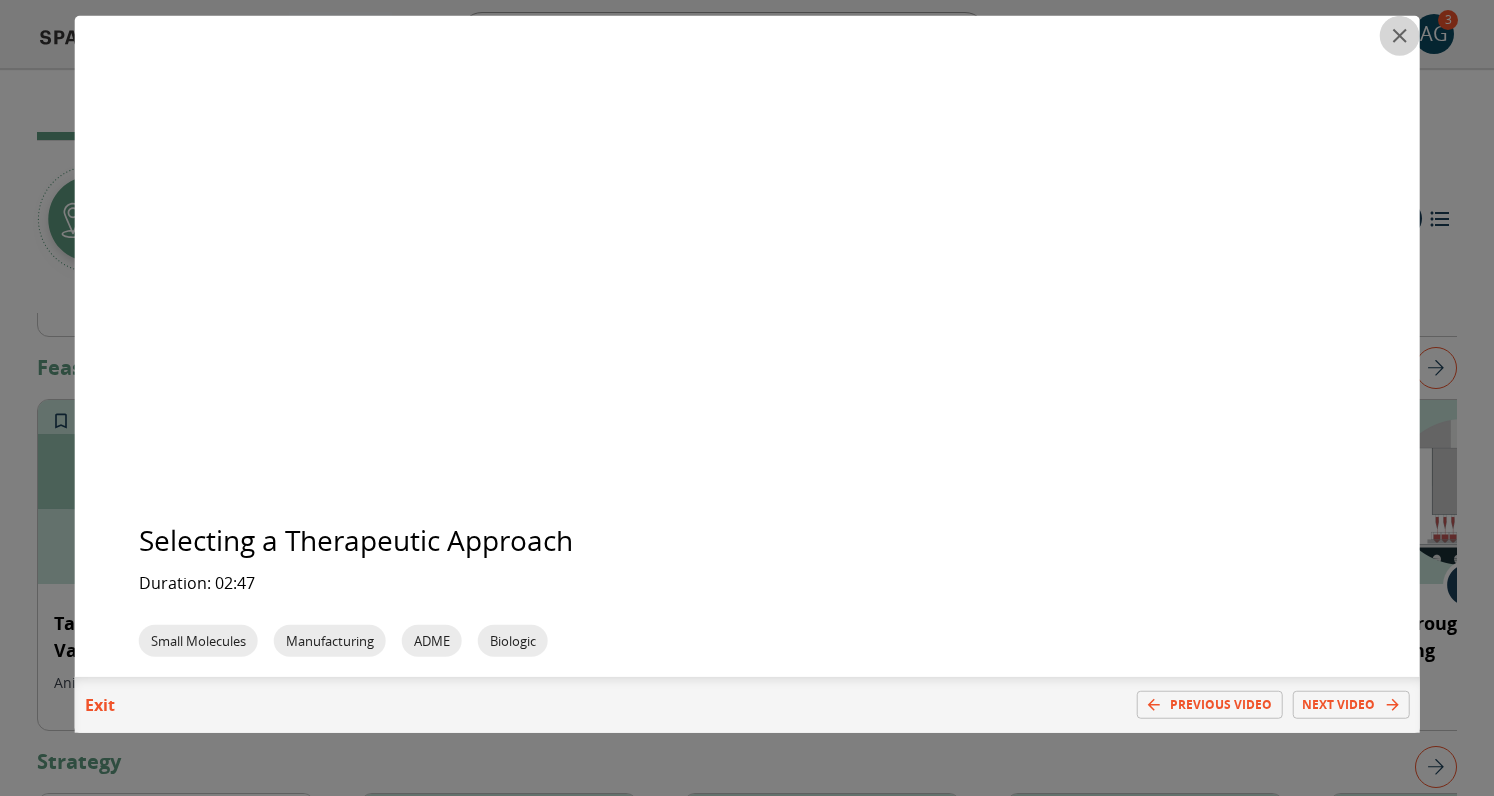 click 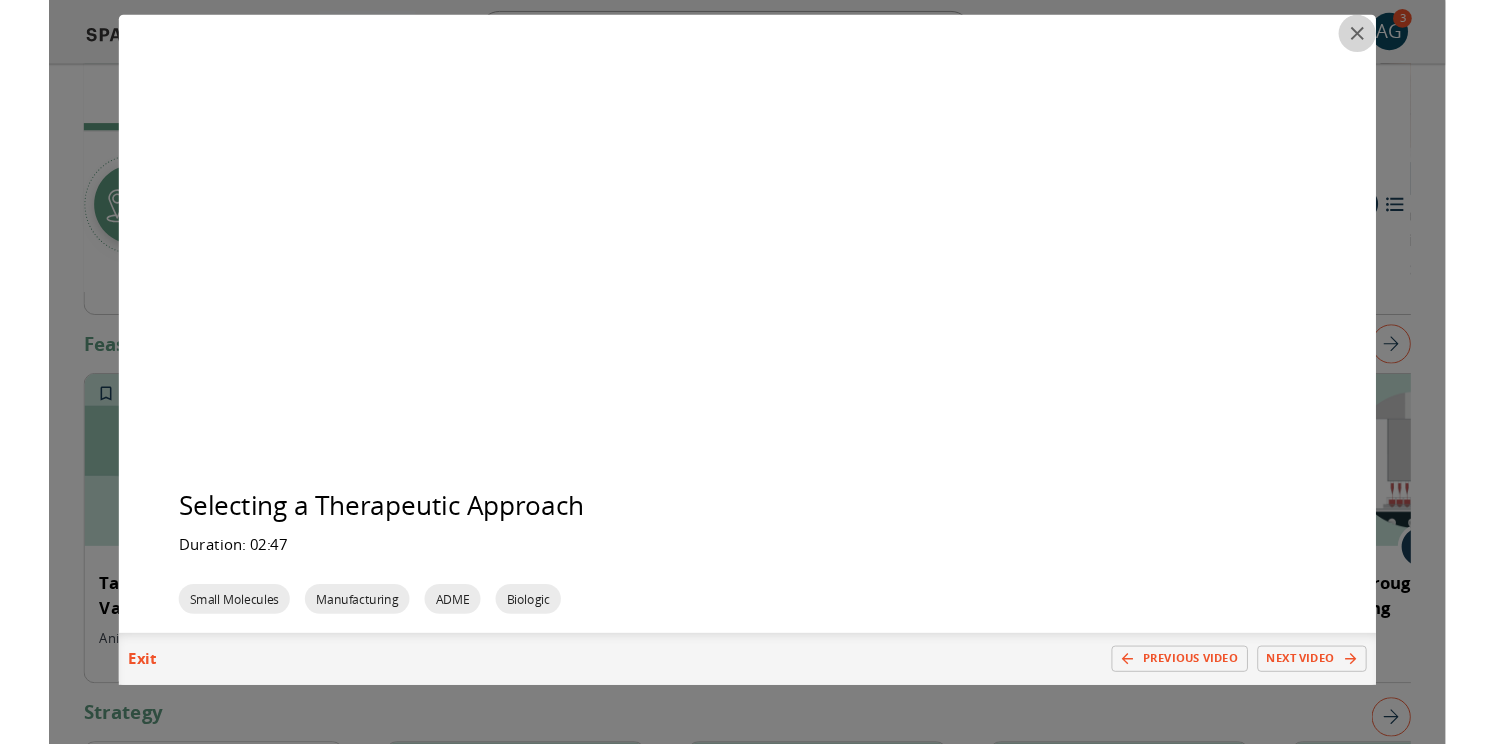 scroll, scrollTop: 0, scrollLeft: 0, axis: both 